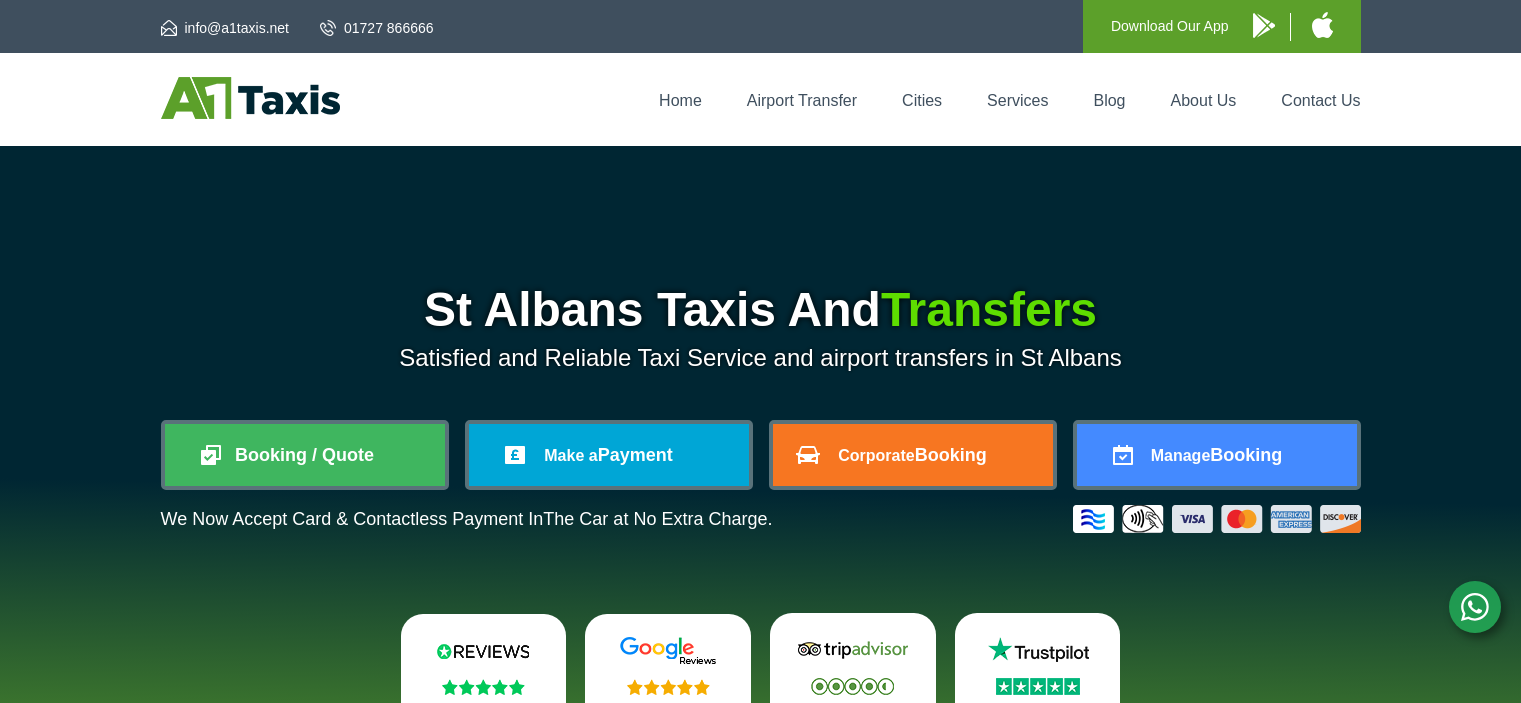 scroll, scrollTop: 0, scrollLeft: 0, axis: both 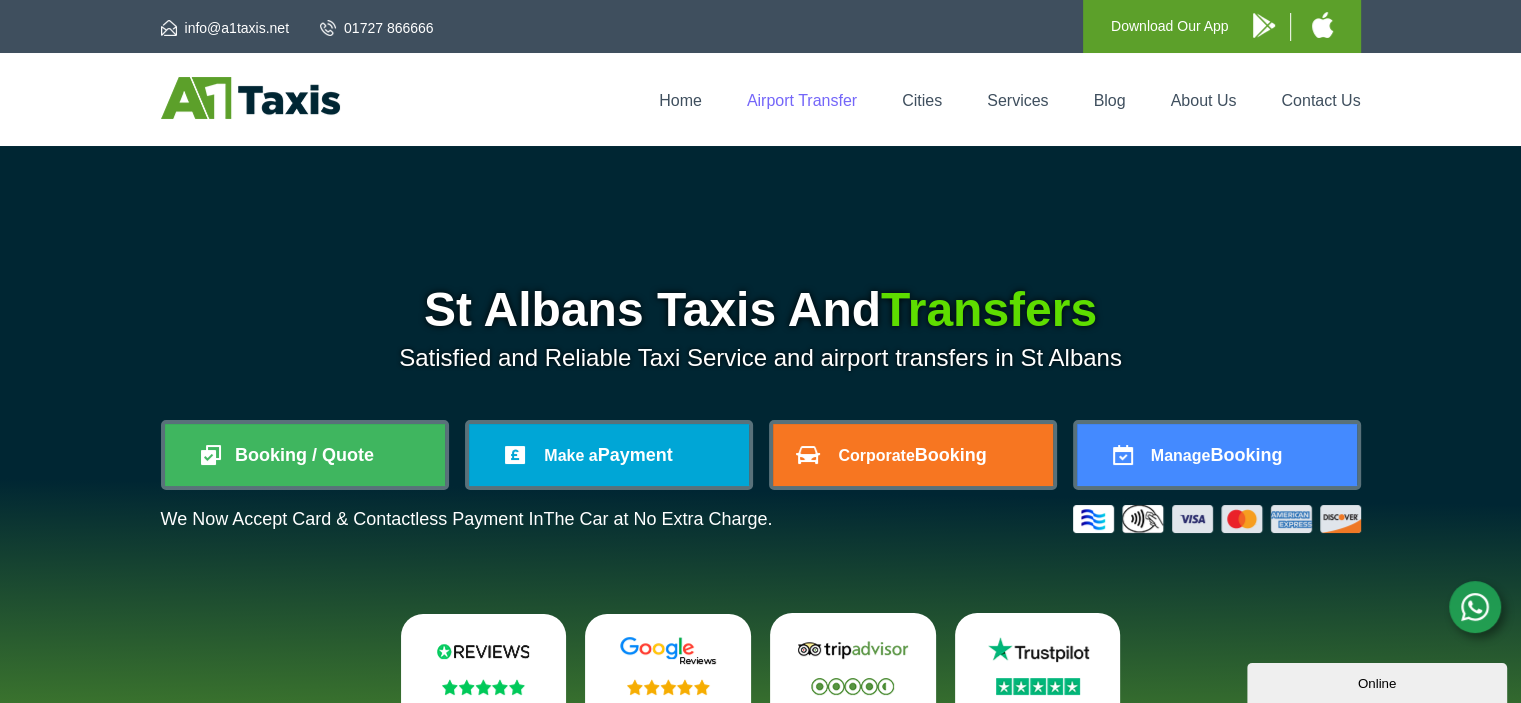 click on "Airport Transfer" at bounding box center [802, 100] 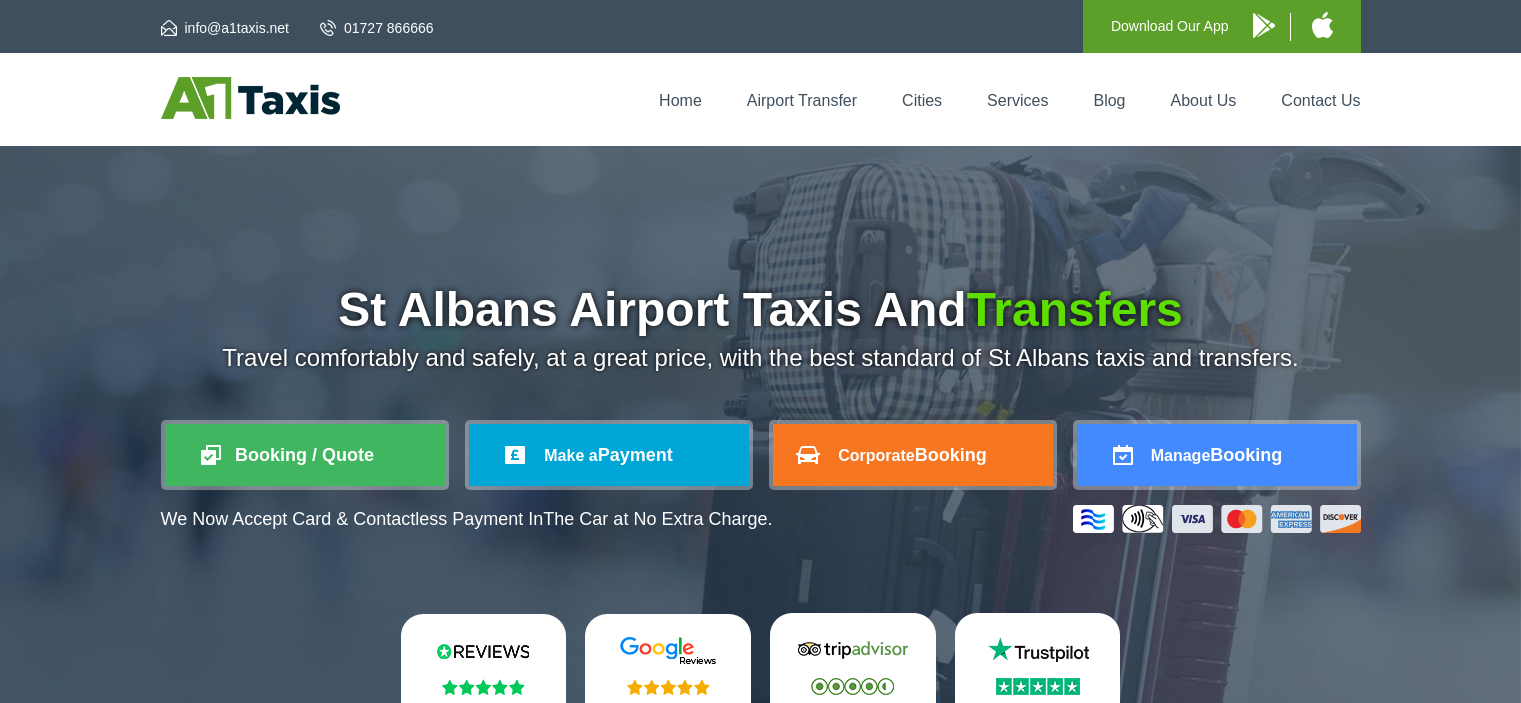 scroll, scrollTop: 0, scrollLeft: 0, axis: both 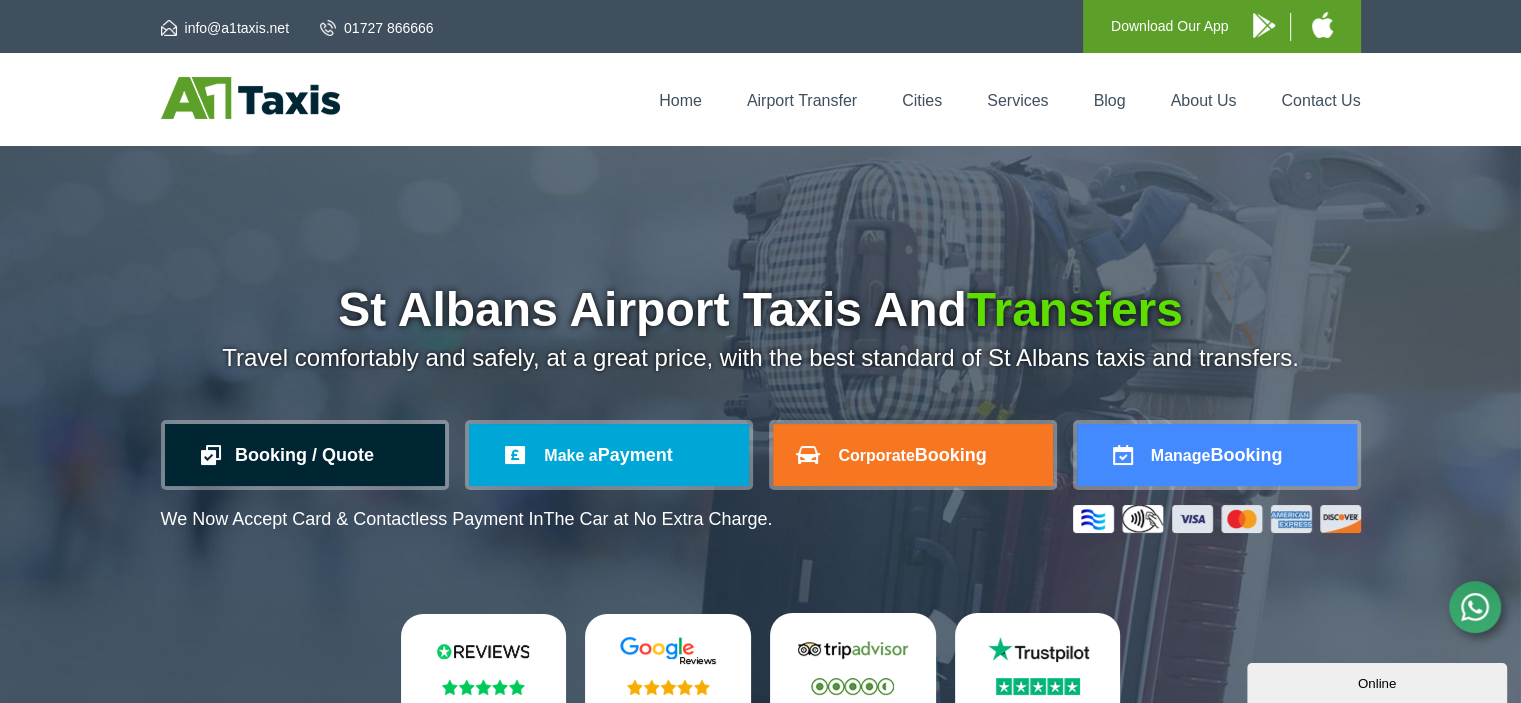 click on "Booking / Quote" at bounding box center (305, 455) 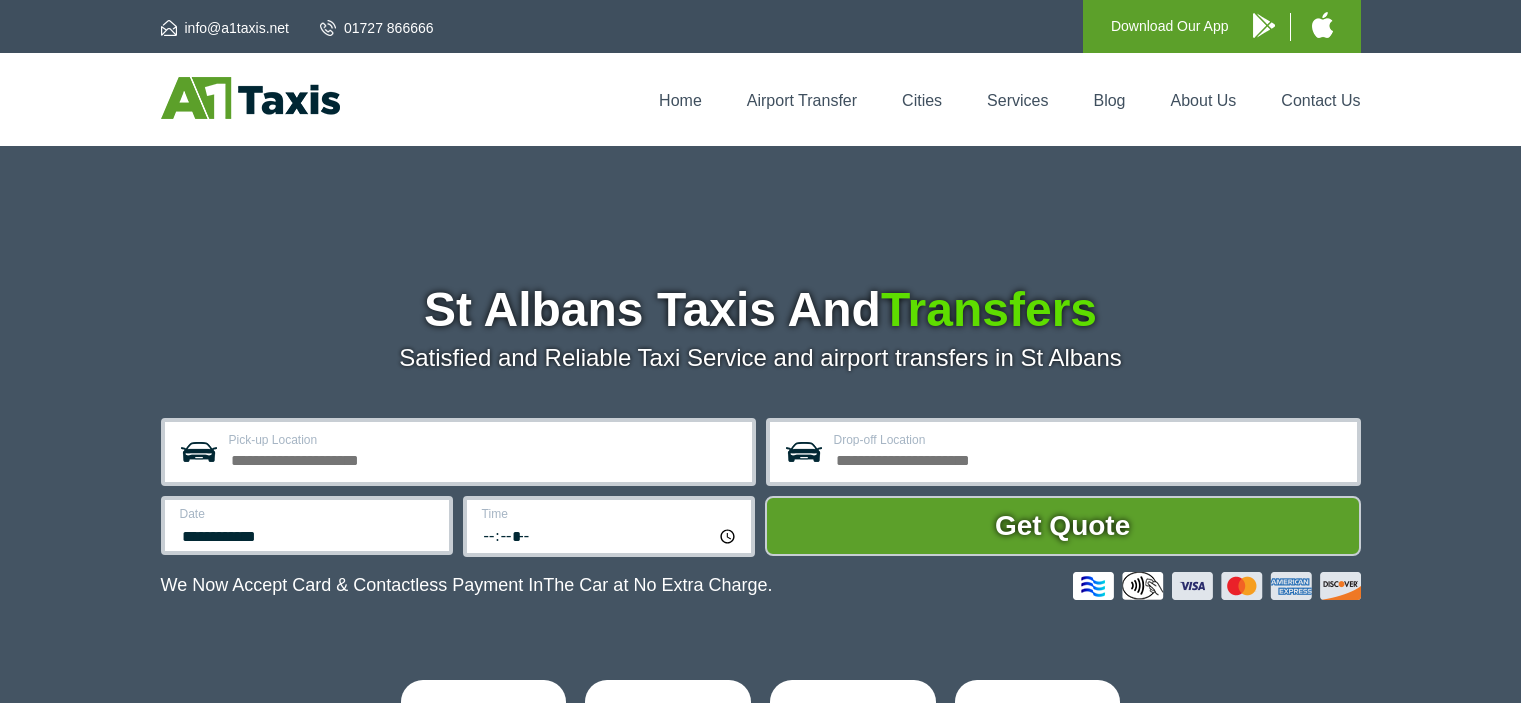 scroll, scrollTop: 0, scrollLeft: 0, axis: both 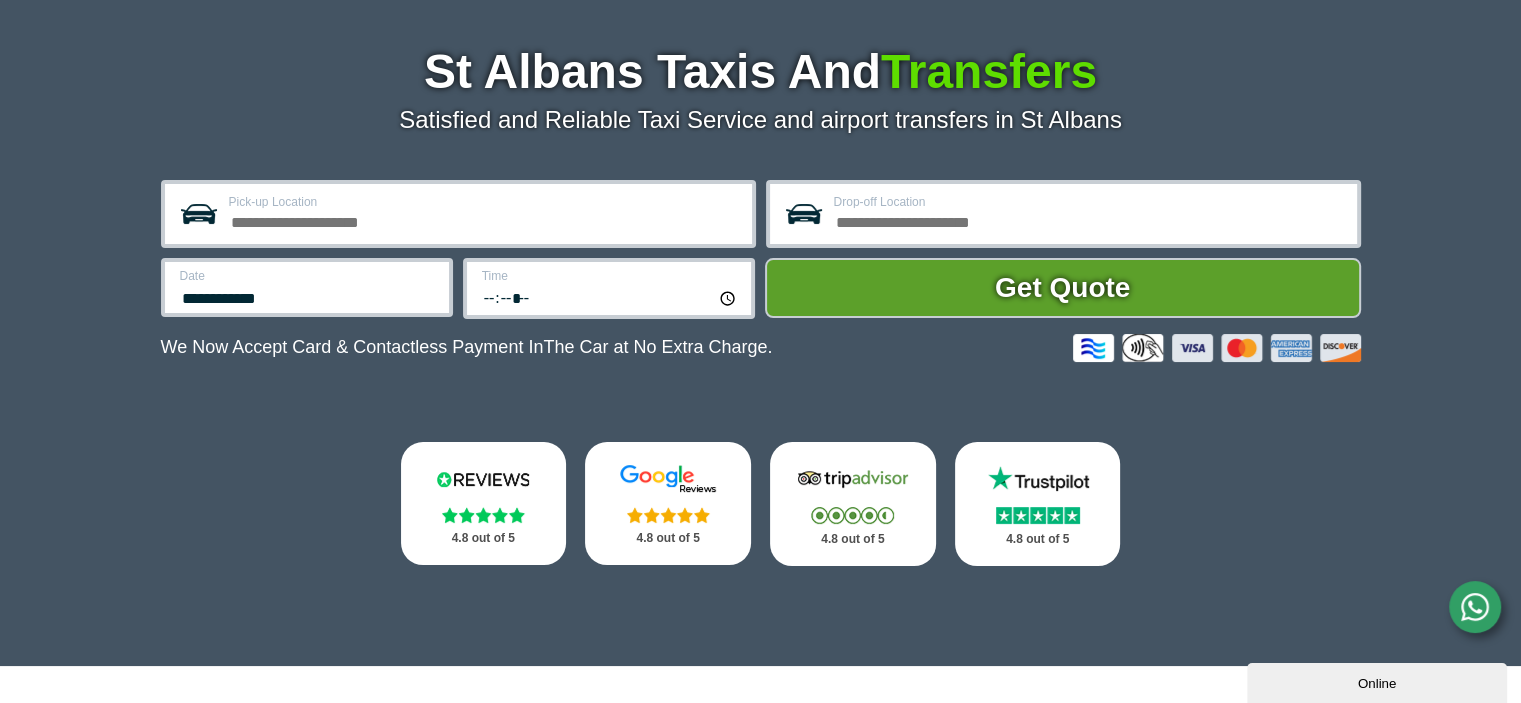click on "Pick-up Location" at bounding box center [484, 220] 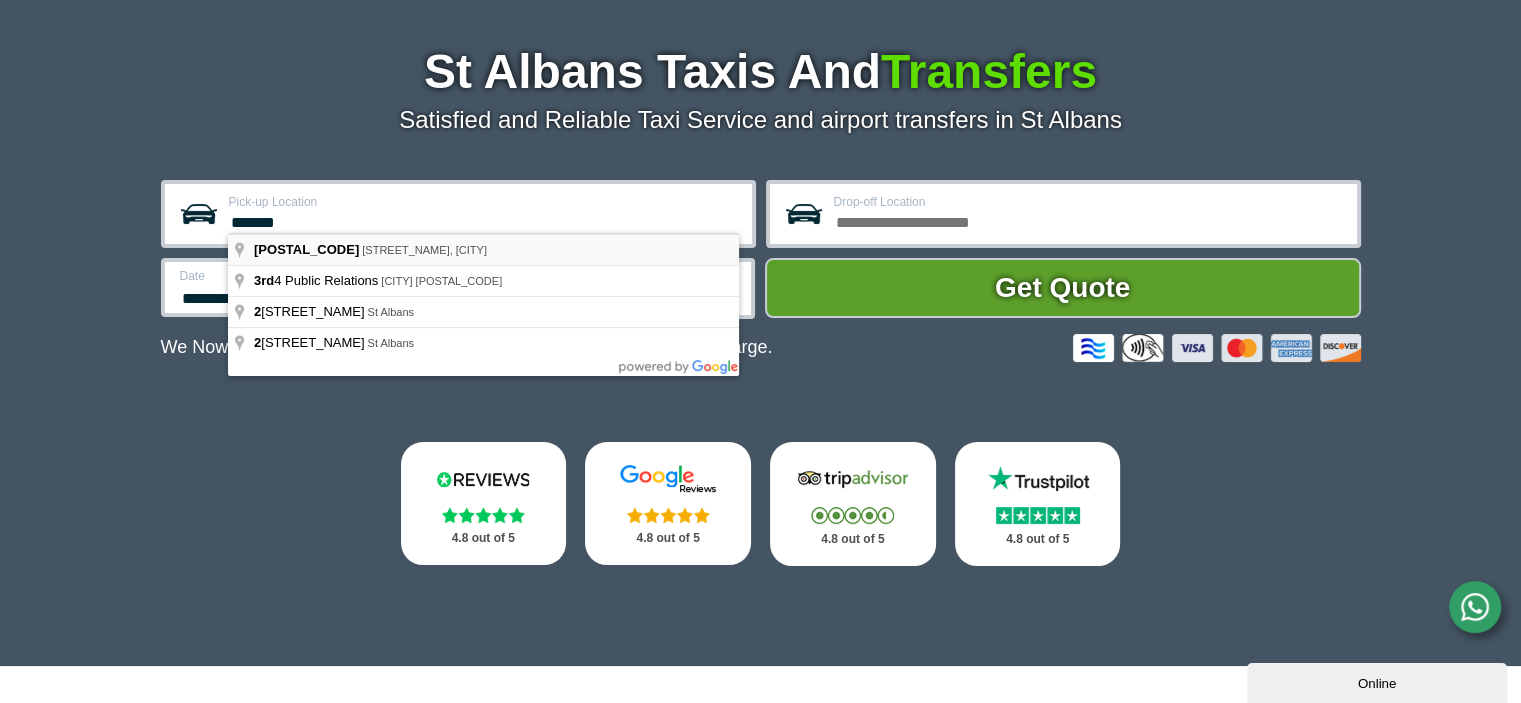 type on "**********" 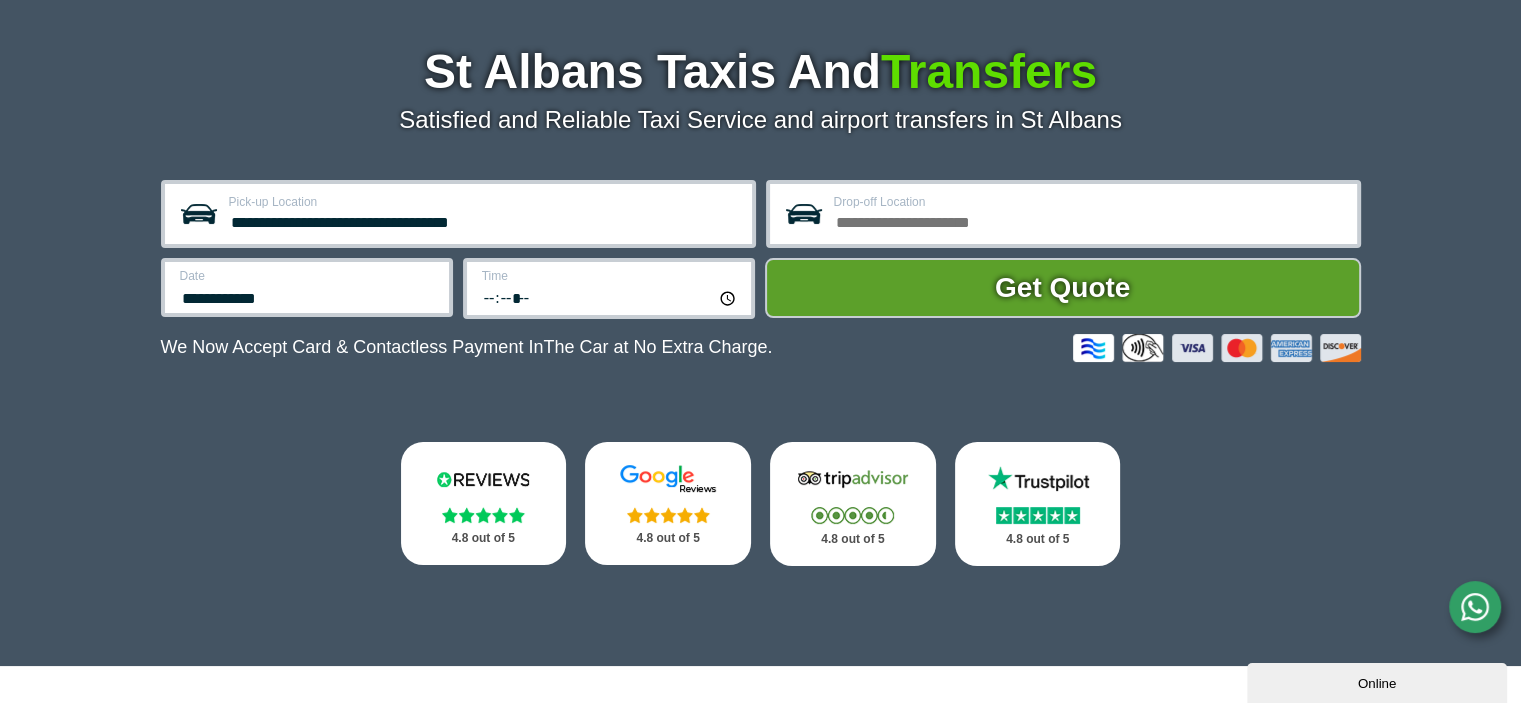 click on "**********" at bounding box center (484, 220) 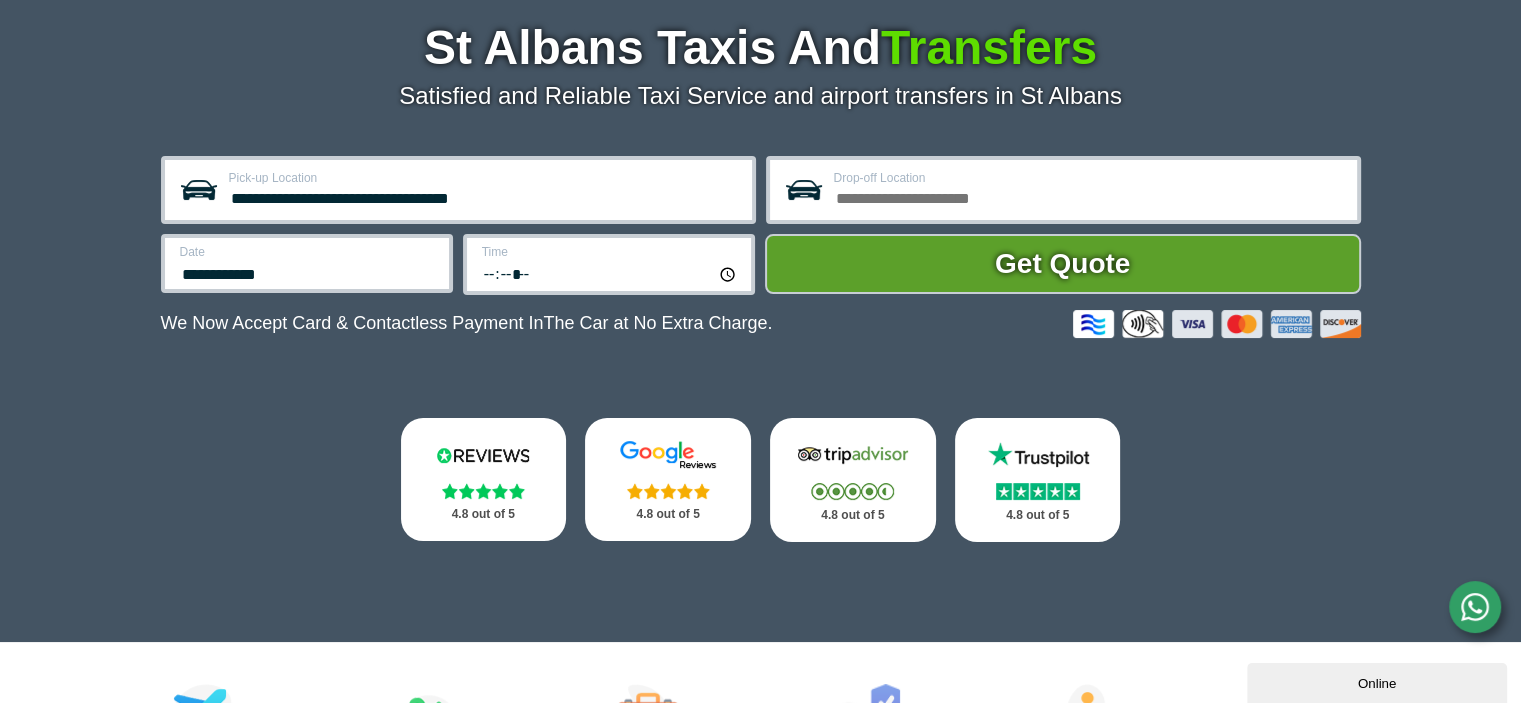 scroll, scrollTop: 256, scrollLeft: 0, axis: vertical 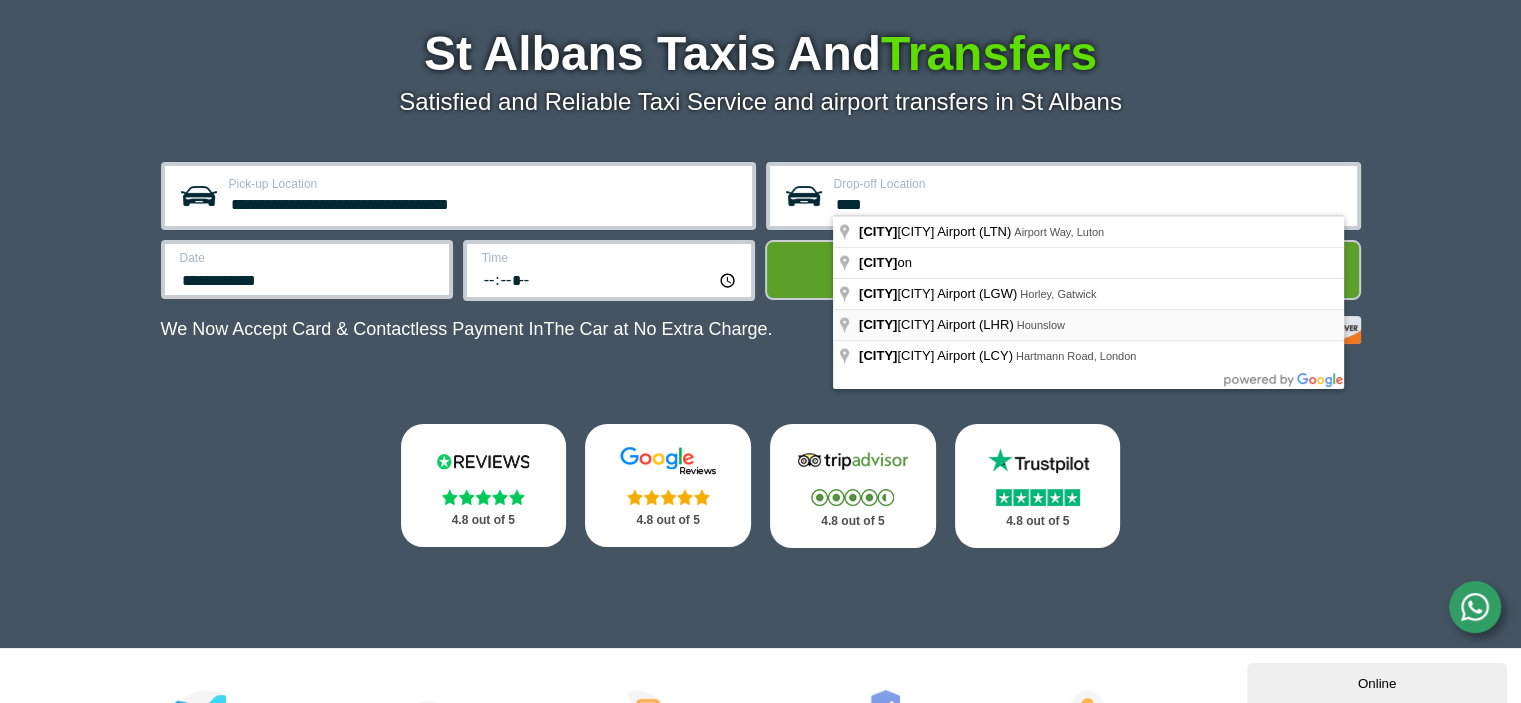 type on "**********" 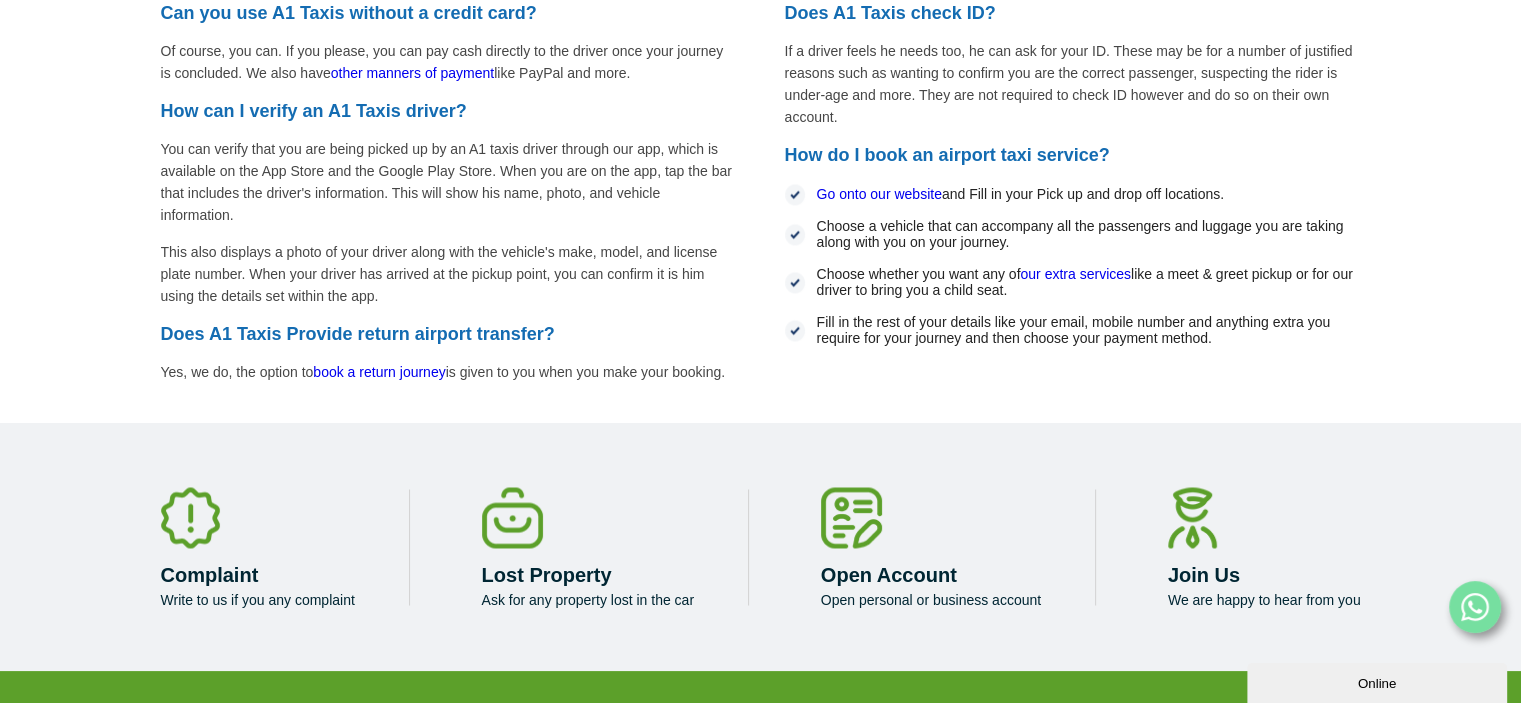 scroll, scrollTop: 0, scrollLeft: 0, axis: both 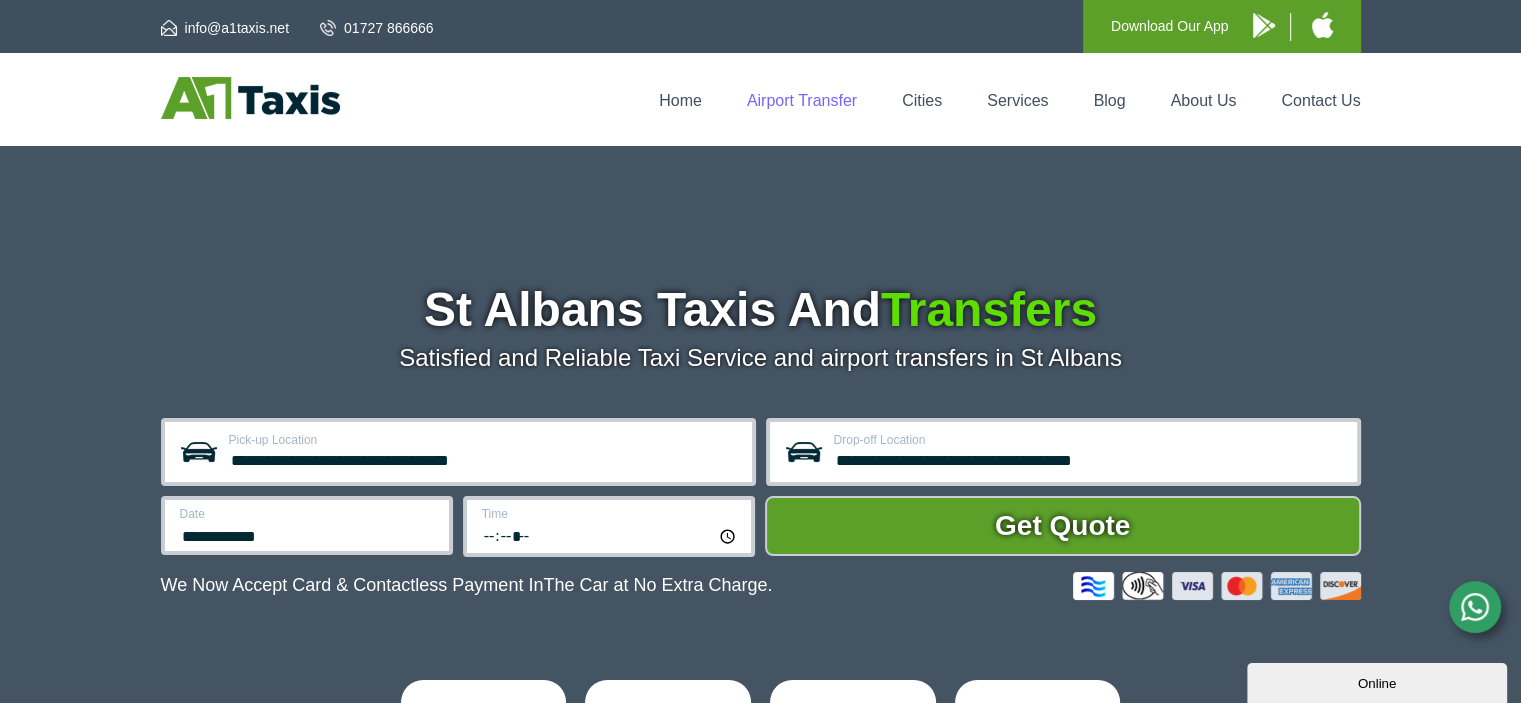 click on "Airport Transfer" at bounding box center (802, 100) 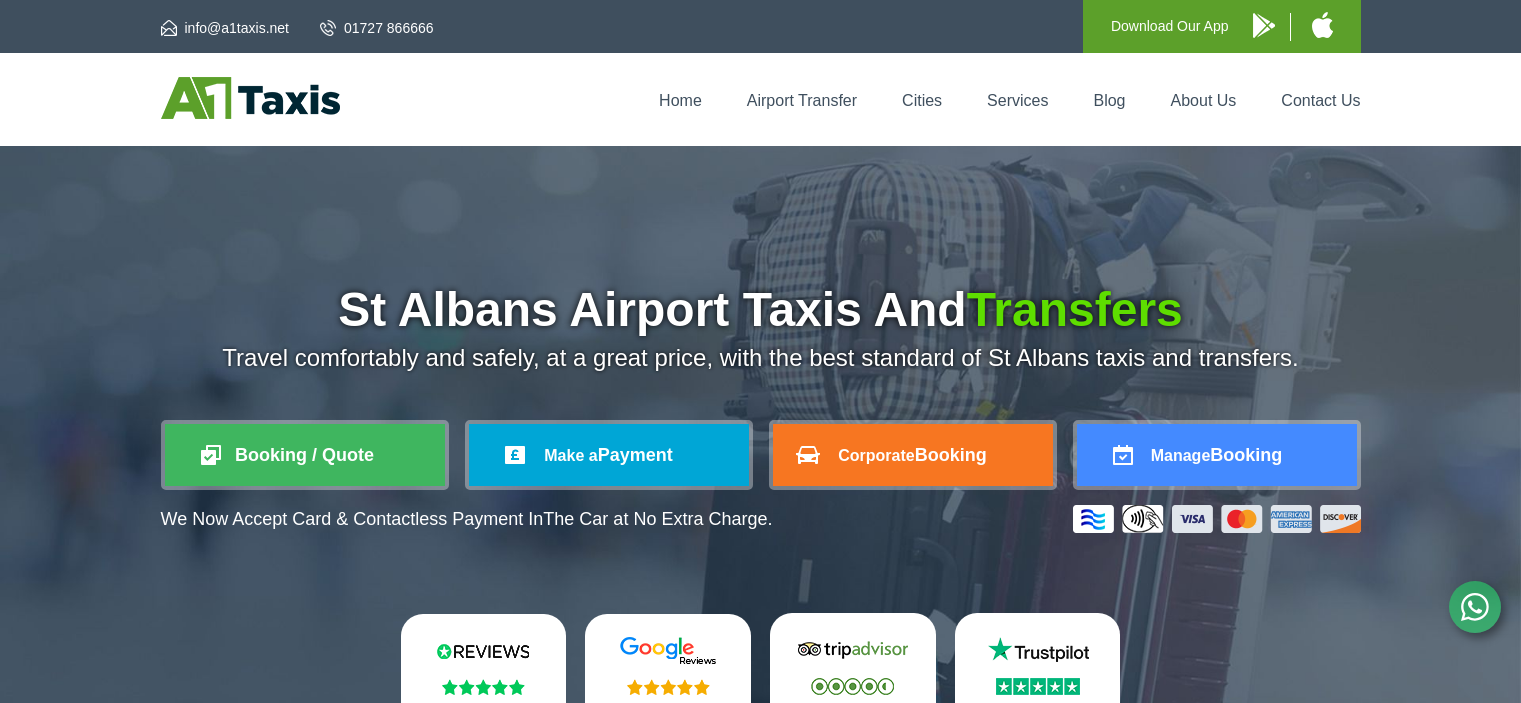 scroll, scrollTop: 0, scrollLeft: 0, axis: both 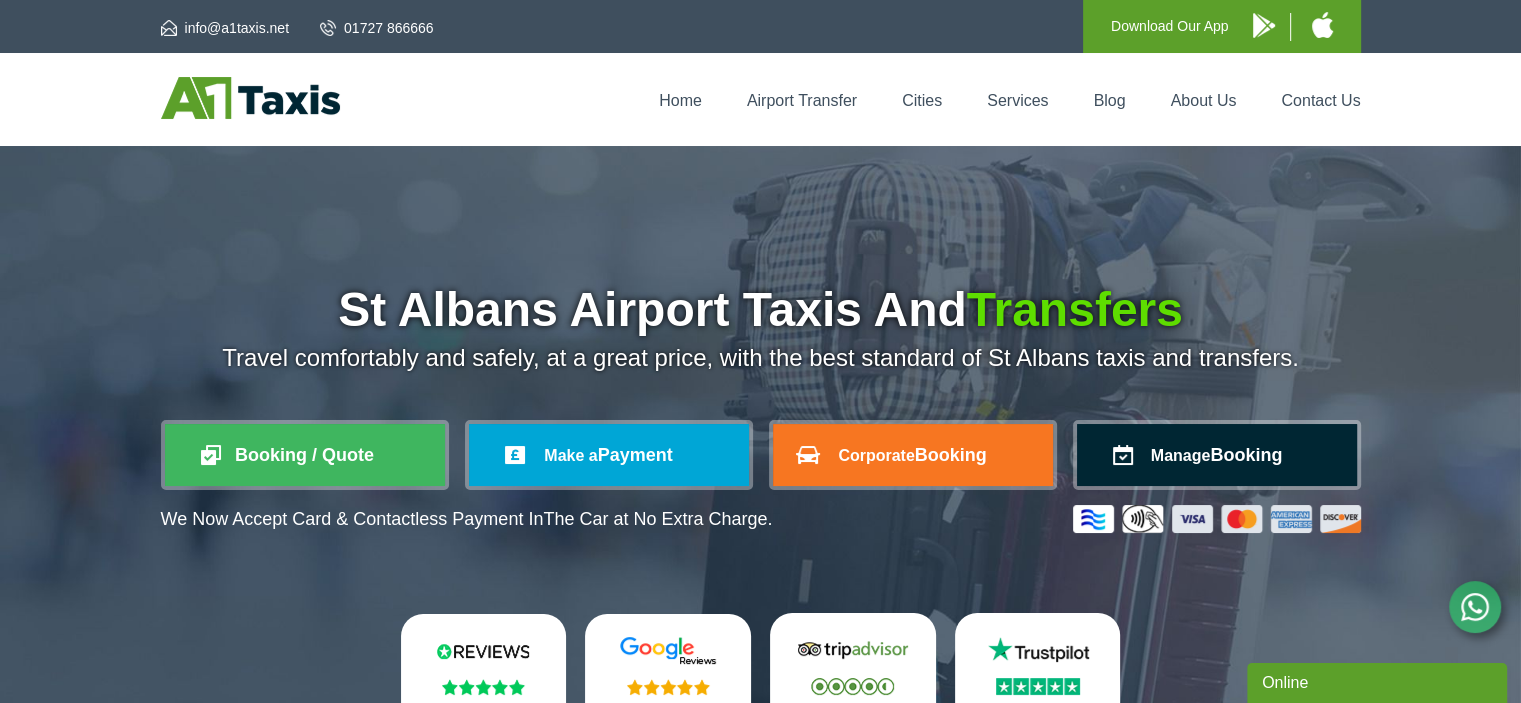 click on "Manage  Booking" at bounding box center [1217, 455] 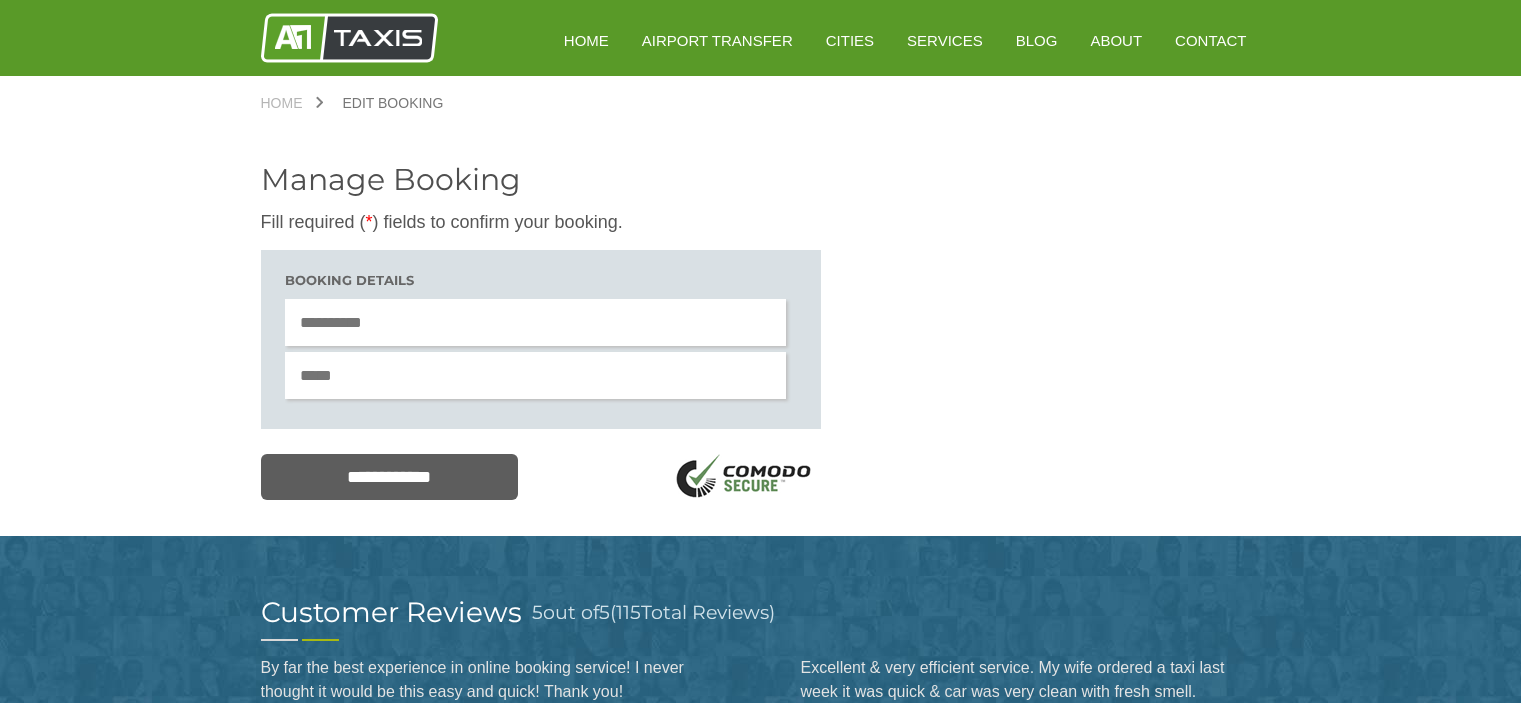 scroll, scrollTop: 0, scrollLeft: 0, axis: both 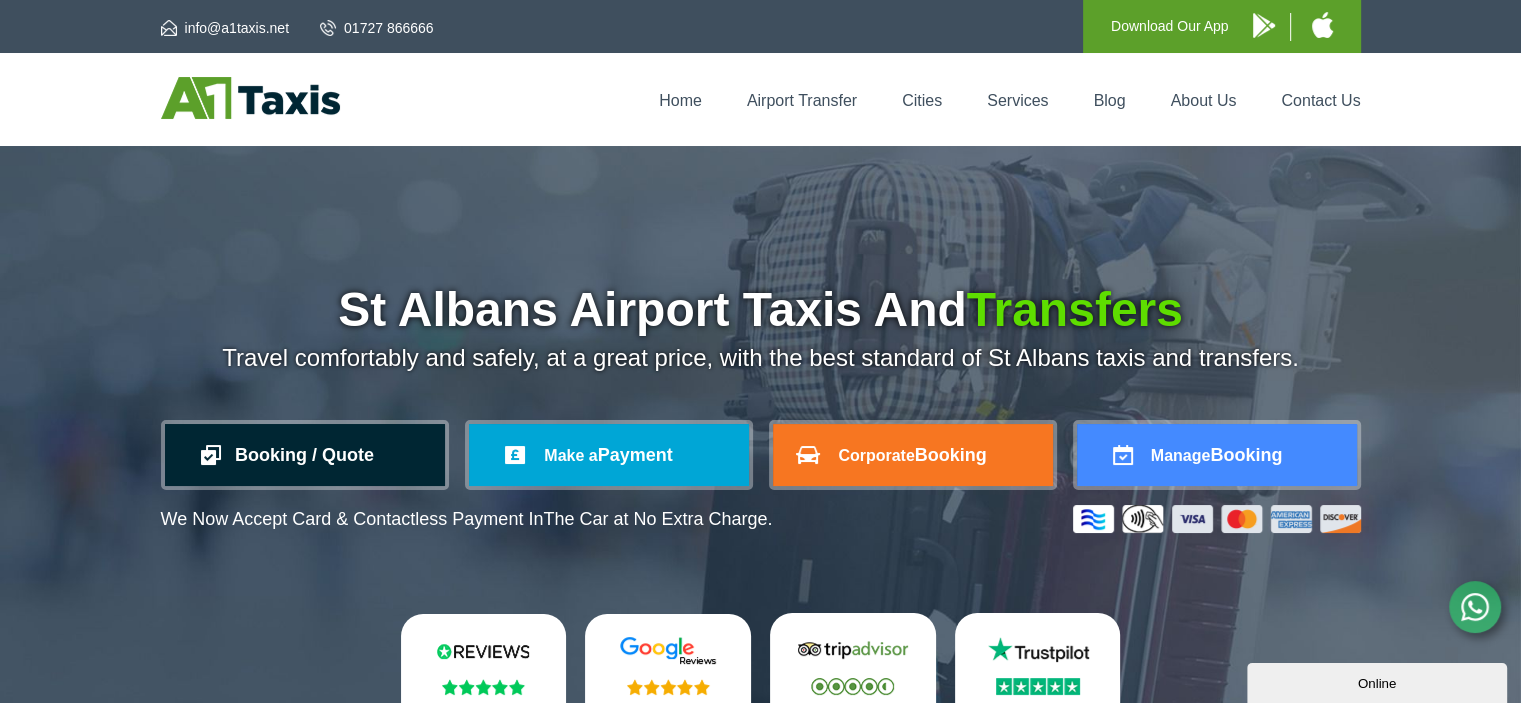 click on "Booking / Quote" at bounding box center (305, 455) 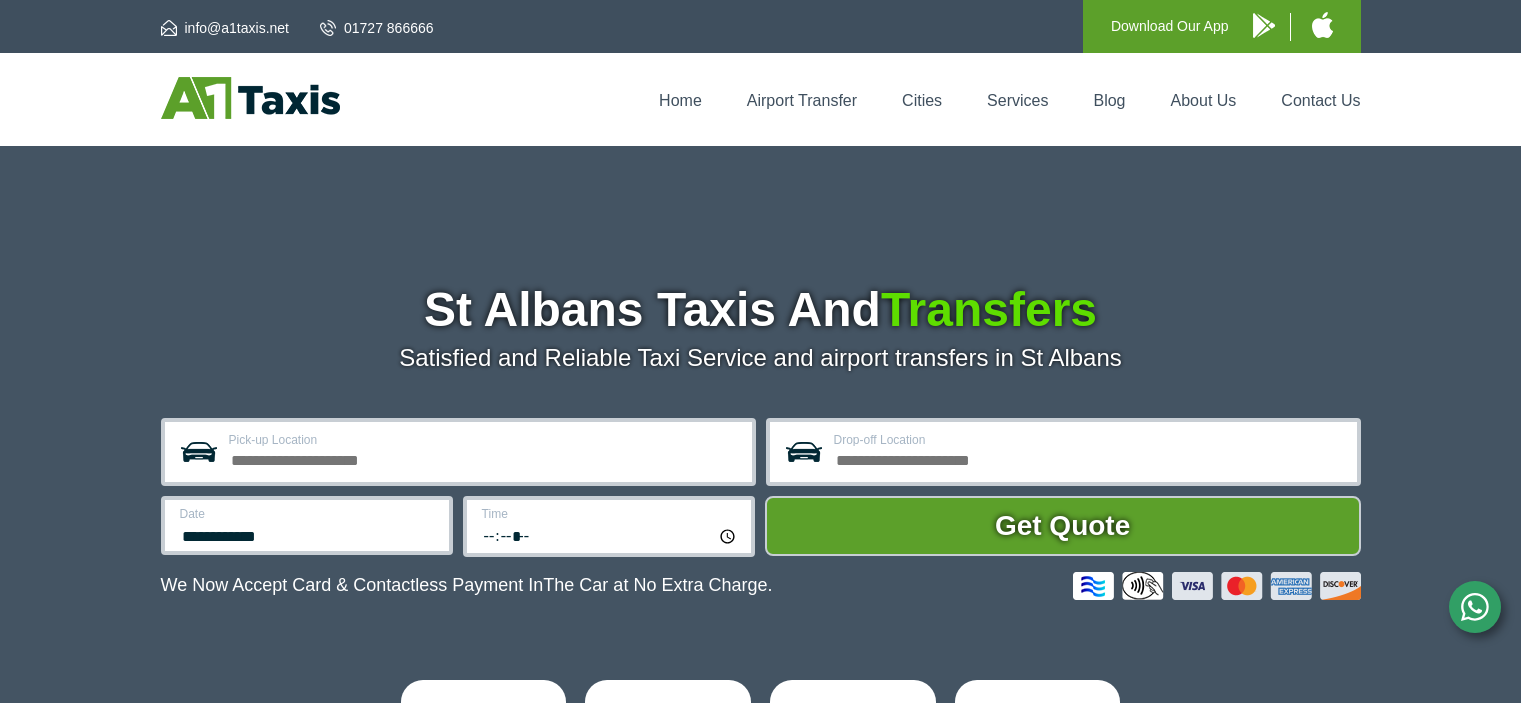 scroll, scrollTop: 0, scrollLeft: 0, axis: both 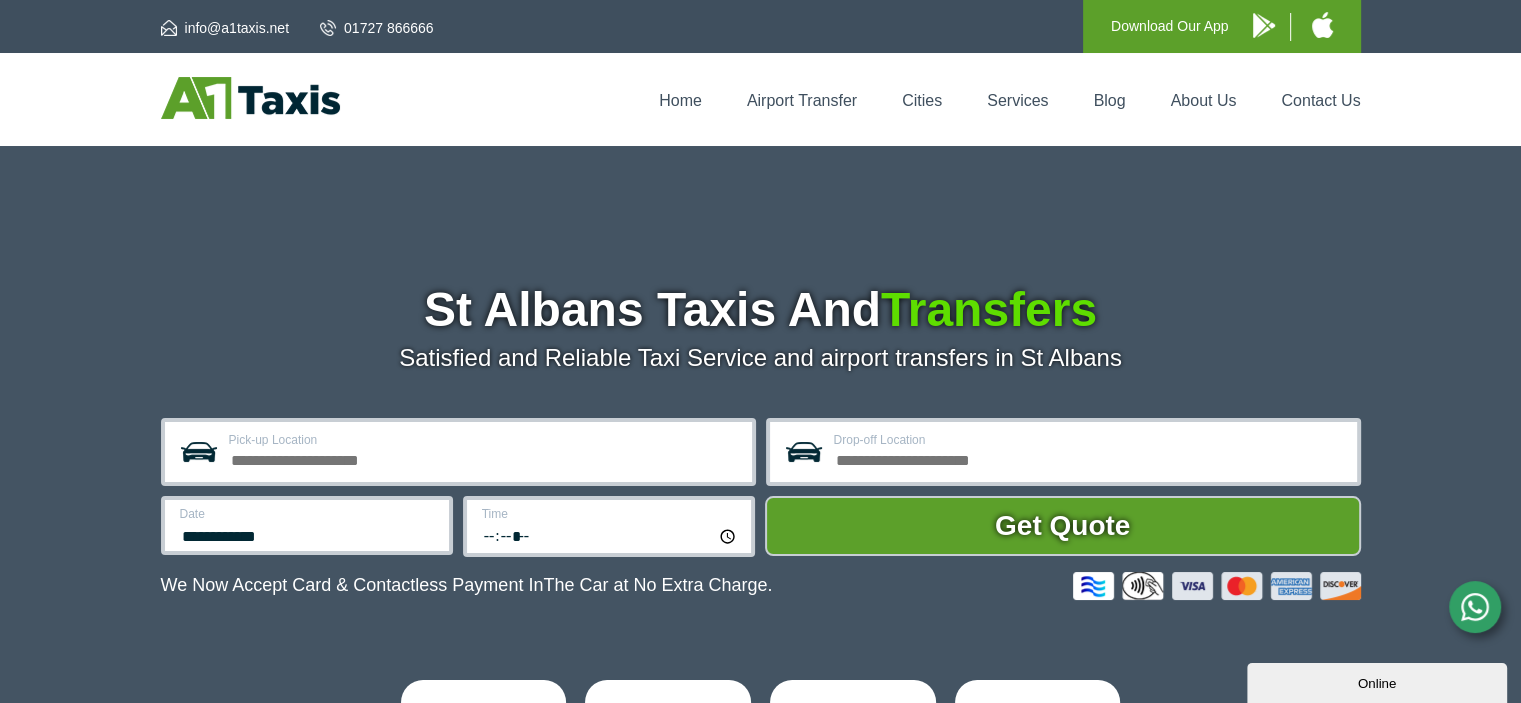 click on "Pick-up Location" at bounding box center [484, 458] 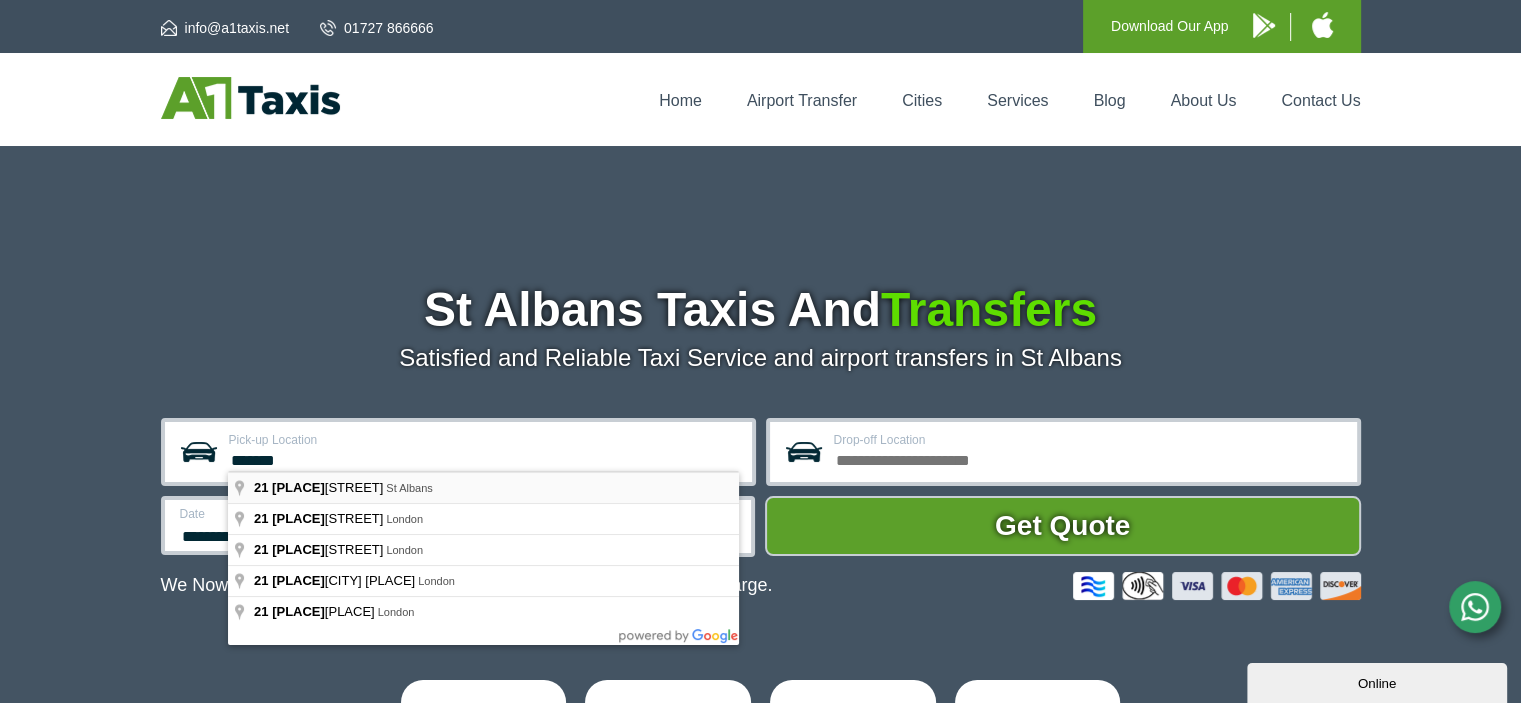 type on "**********" 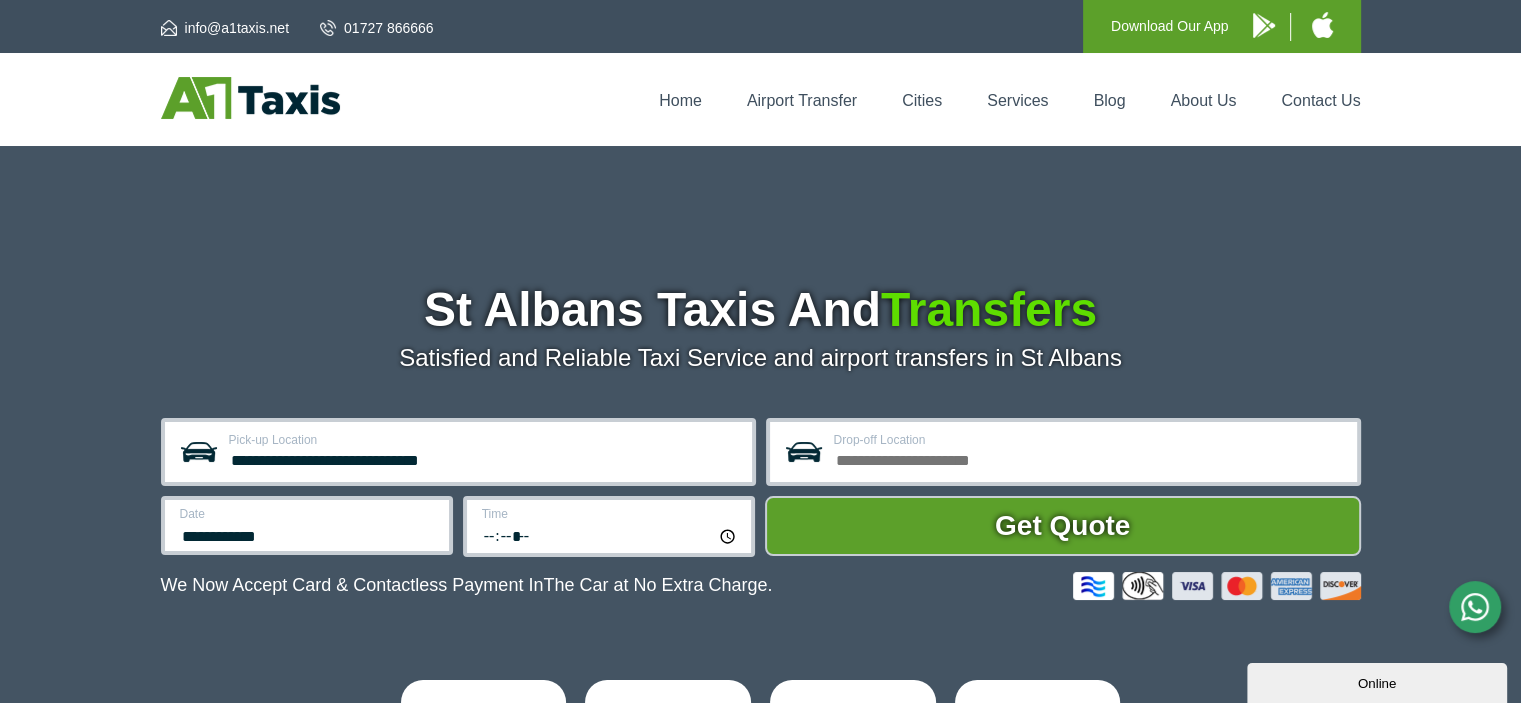 click on "Drop-off Location" at bounding box center (1089, 458) 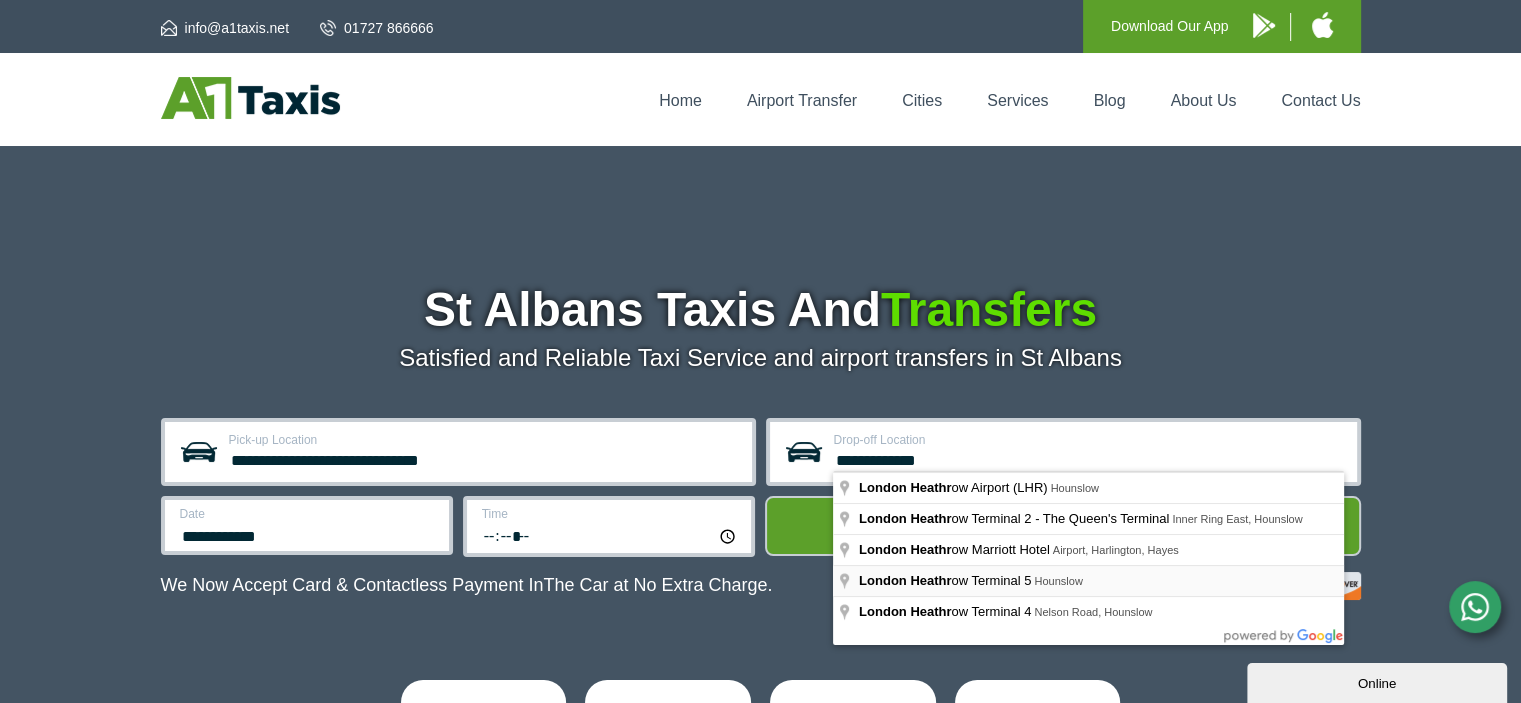 type on "**********" 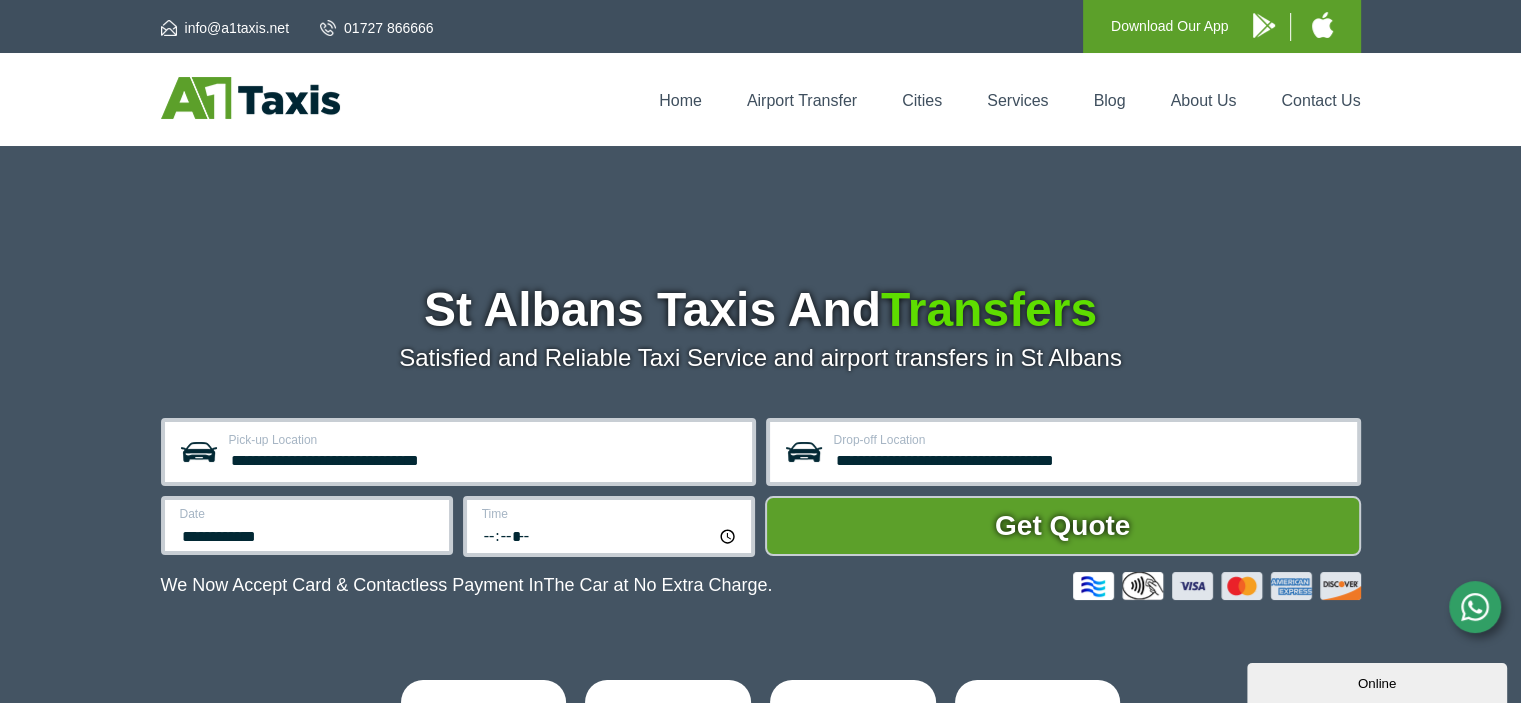 click on "Date" at bounding box center [308, 514] 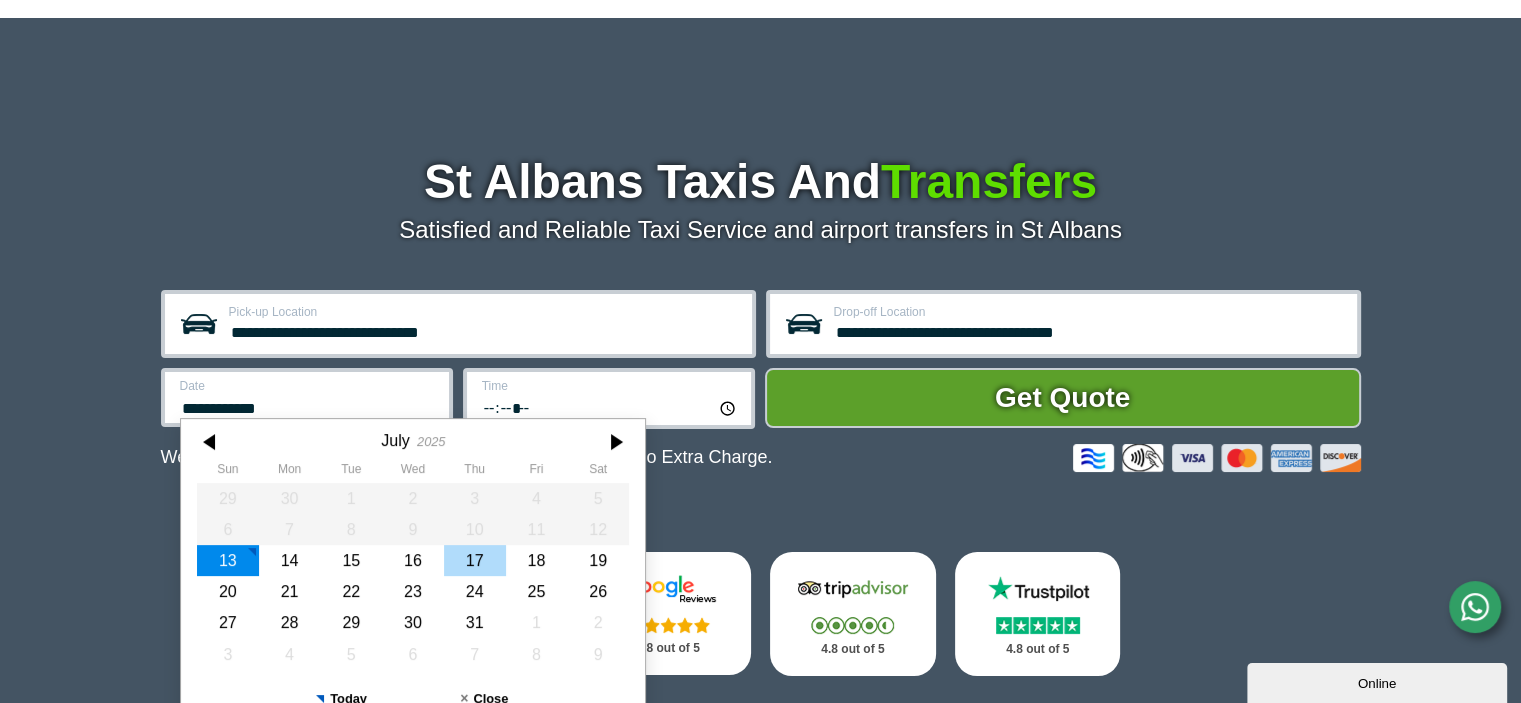 click on "17" at bounding box center (474, 560) 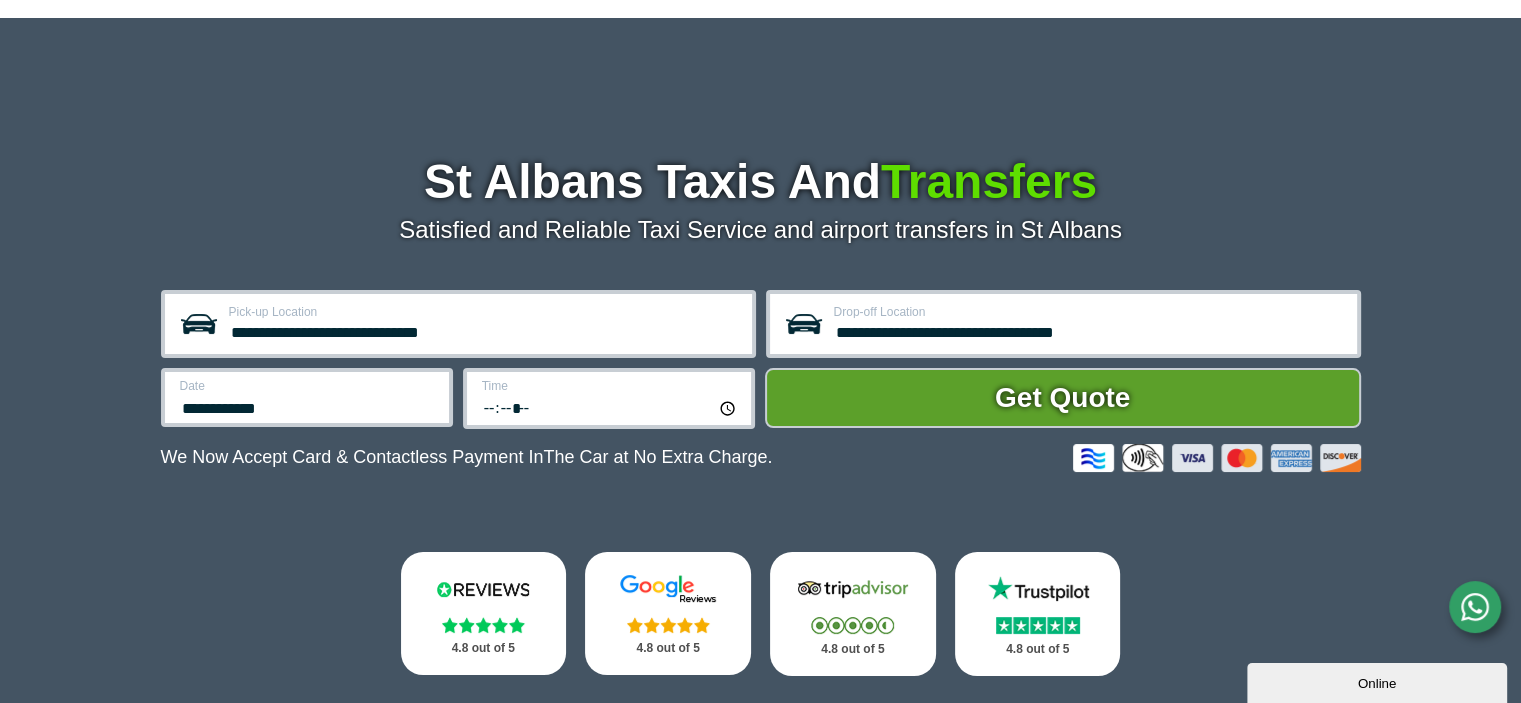 click on "Time" at bounding box center (610, 386) 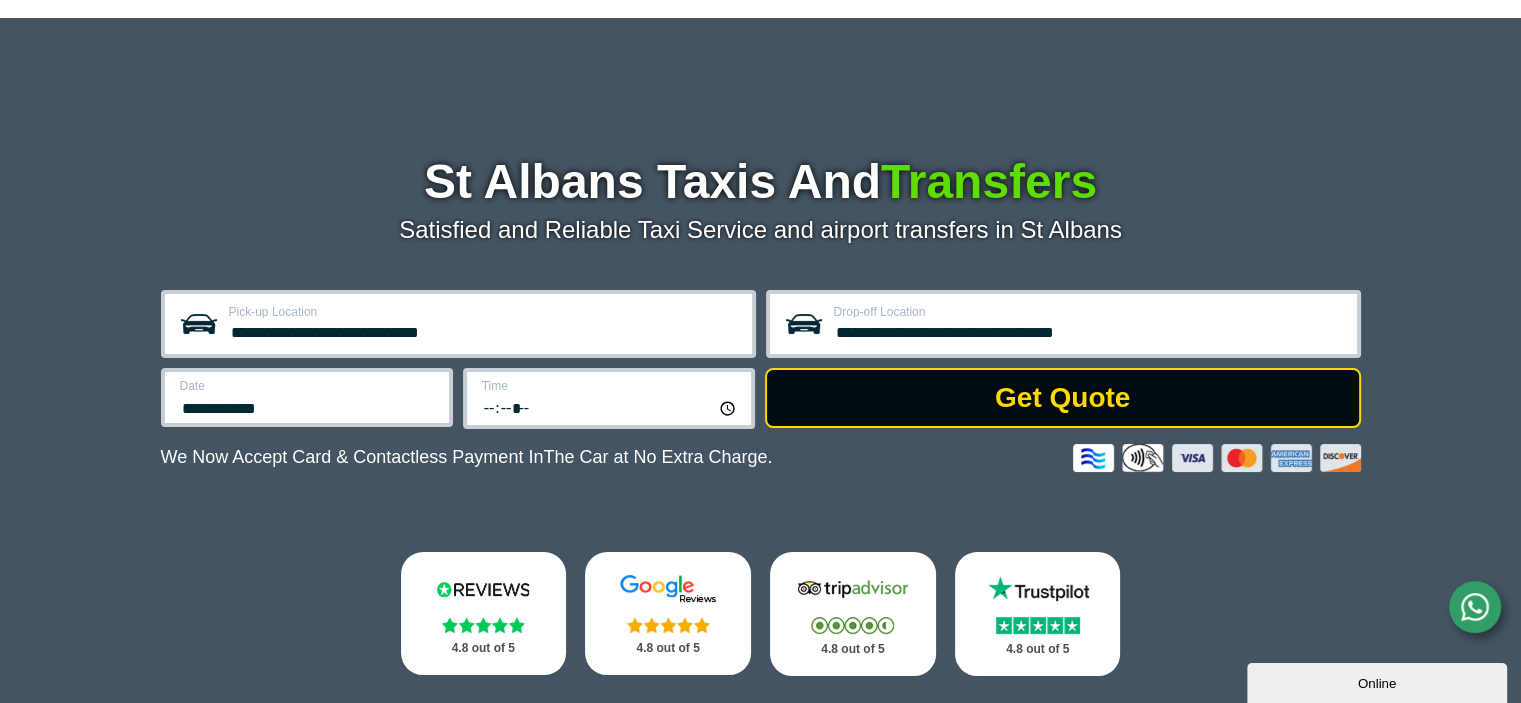click on "Get Quote" at bounding box center (1063, 398) 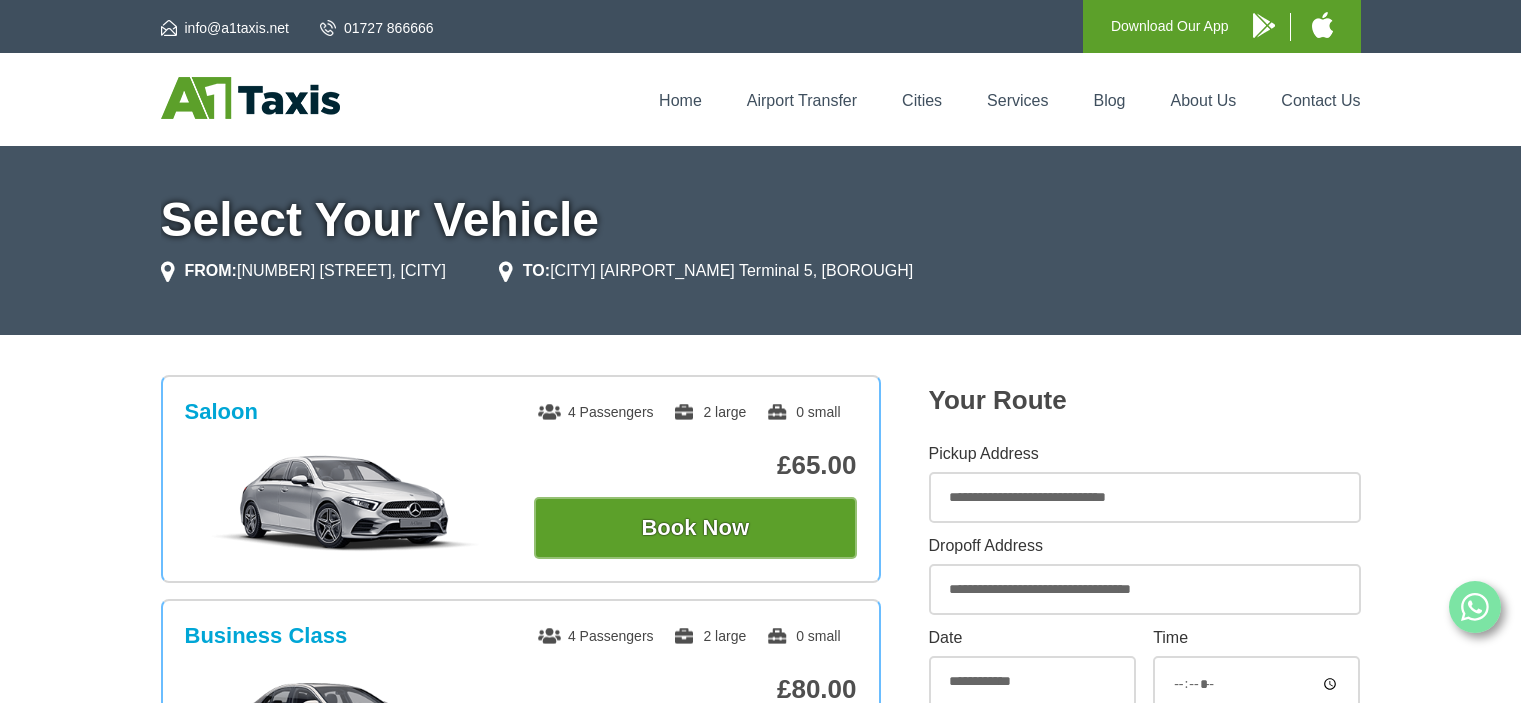 scroll, scrollTop: 0, scrollLeft: 0, axis: both 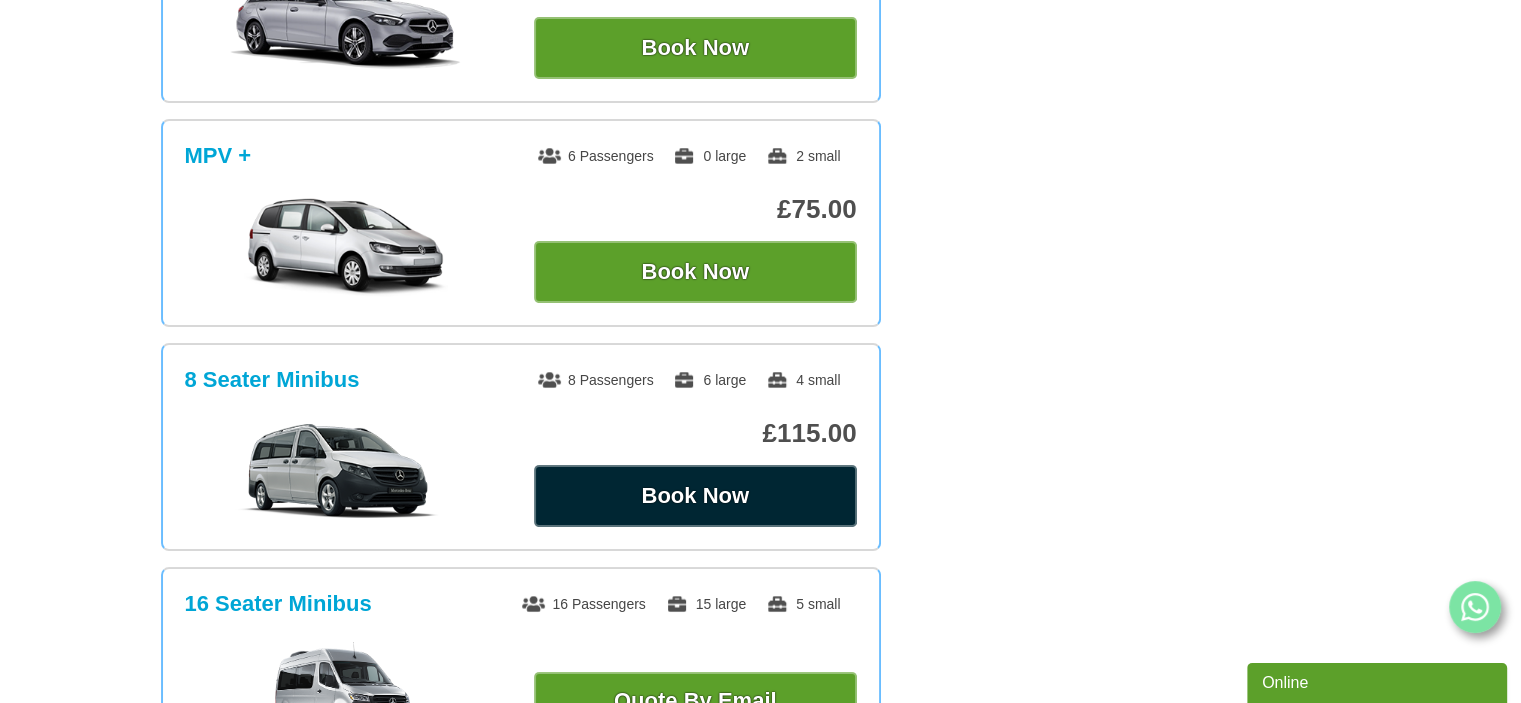 click on "Book Now" at bounding box center (695, 496) 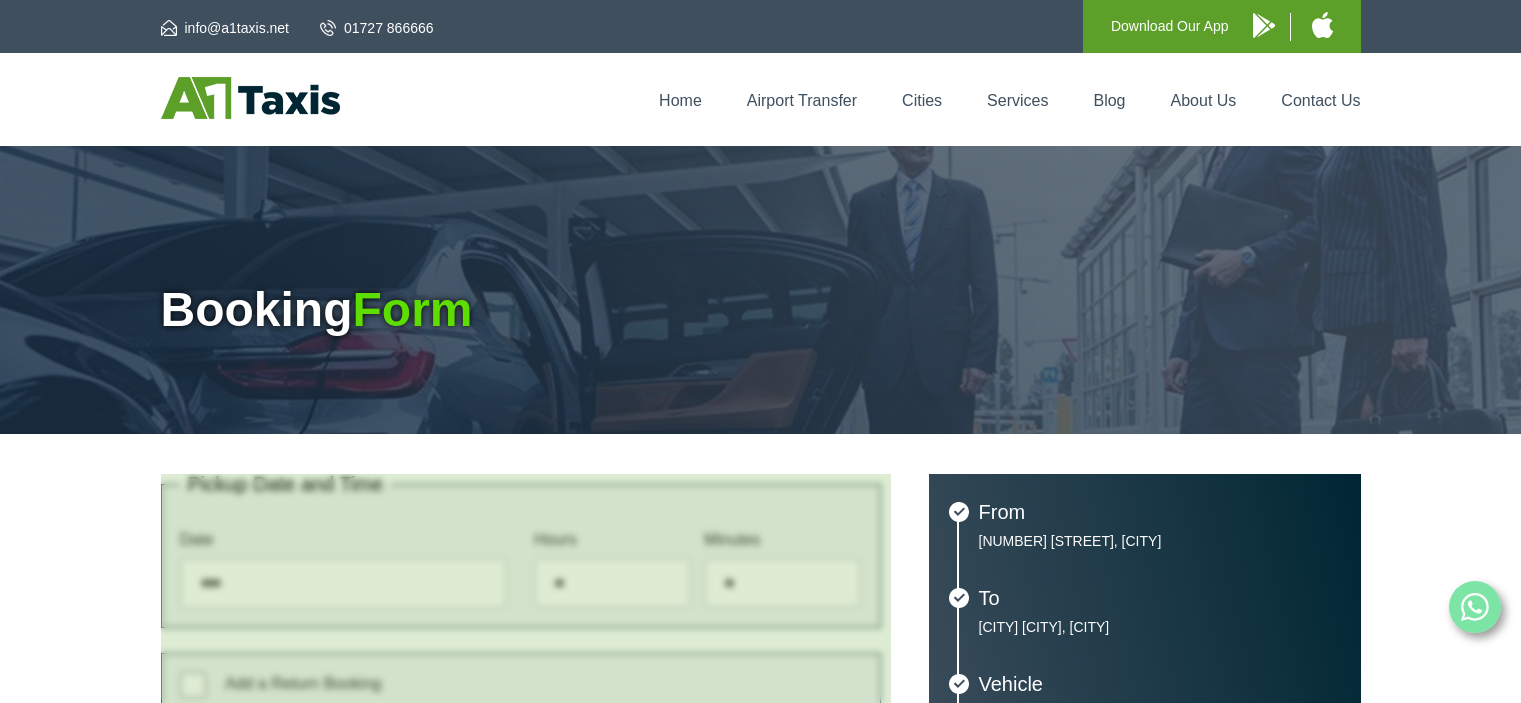 type on "**********" 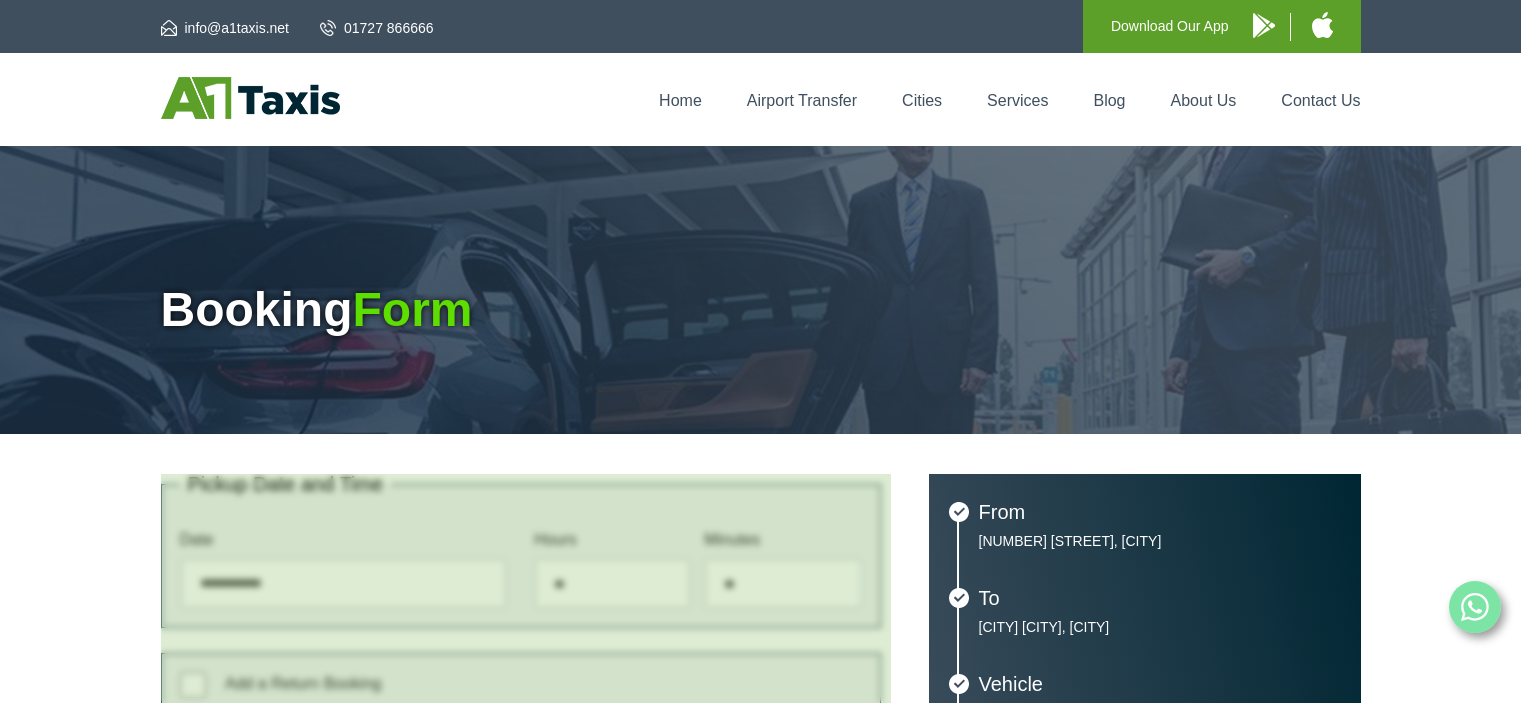 scroll, scrollTop: 0, scrollLeft: 0, axis: both 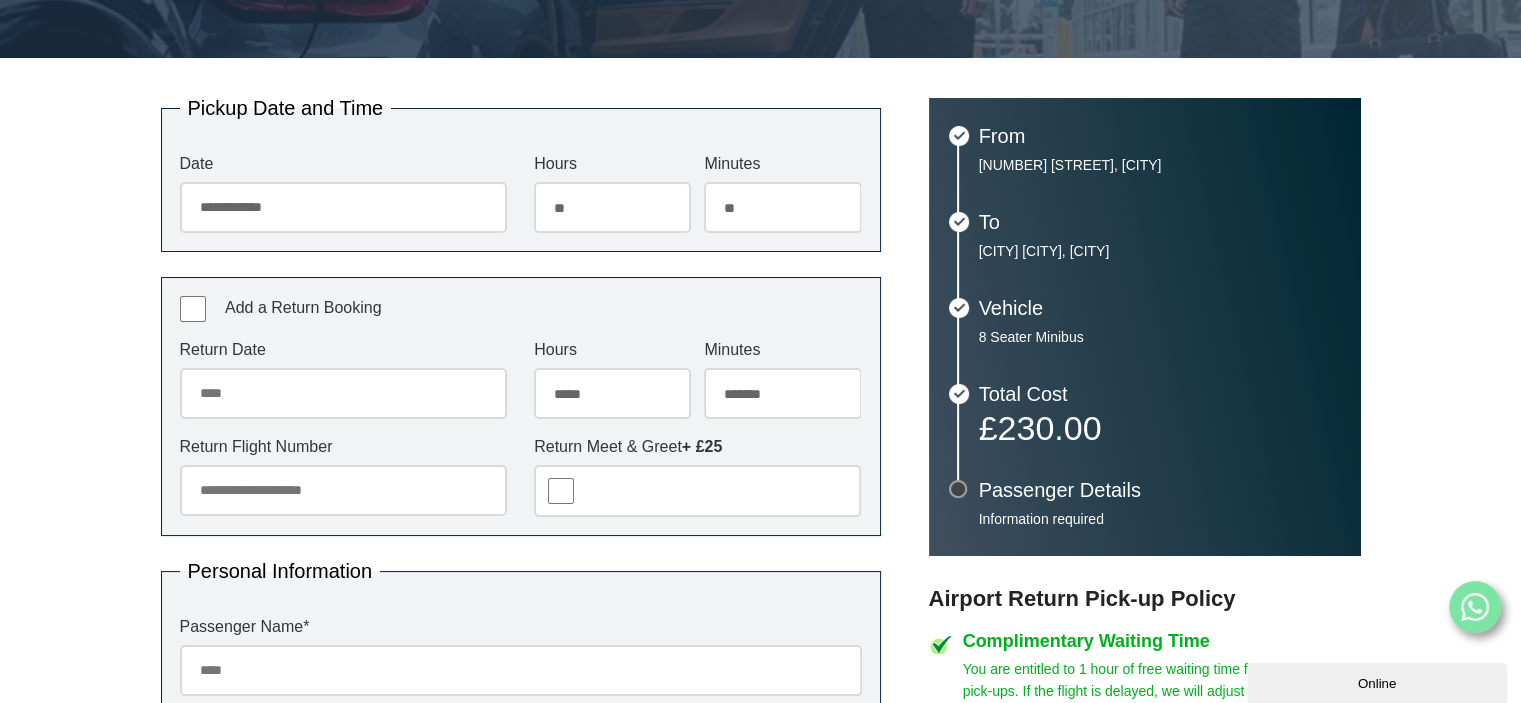 click on "Return Date" at bounding box center (343, 393) 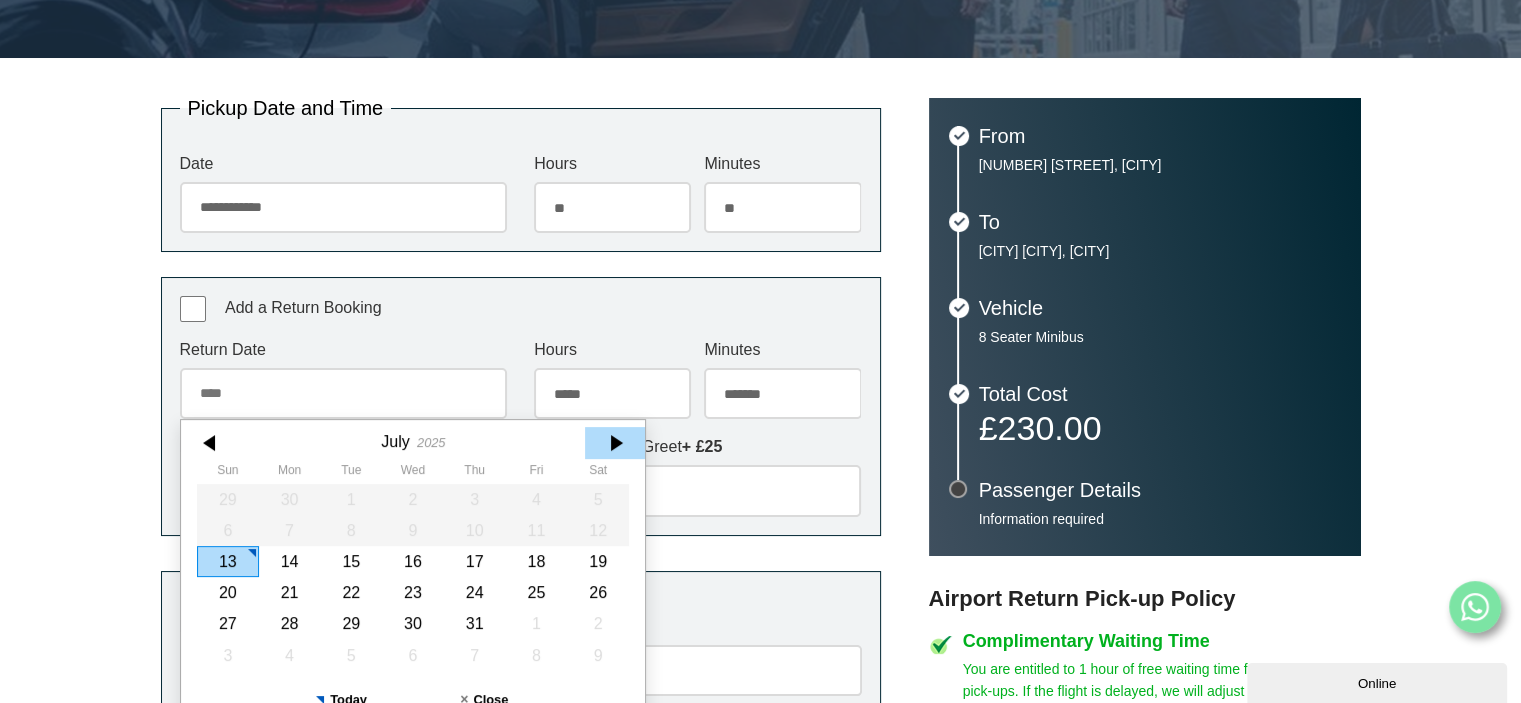 click at bounding box center (615, 443) 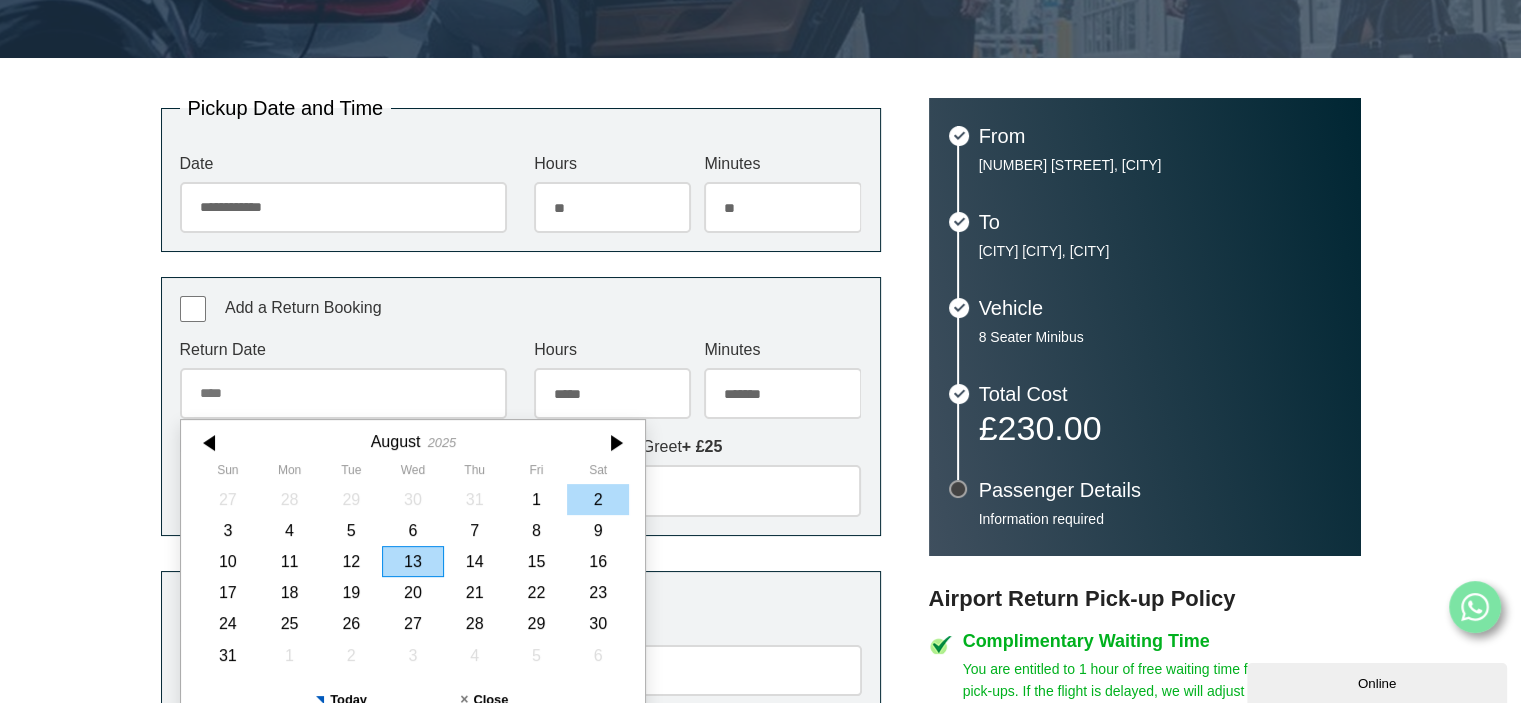 click on "2" at bounding box center [598, 499] 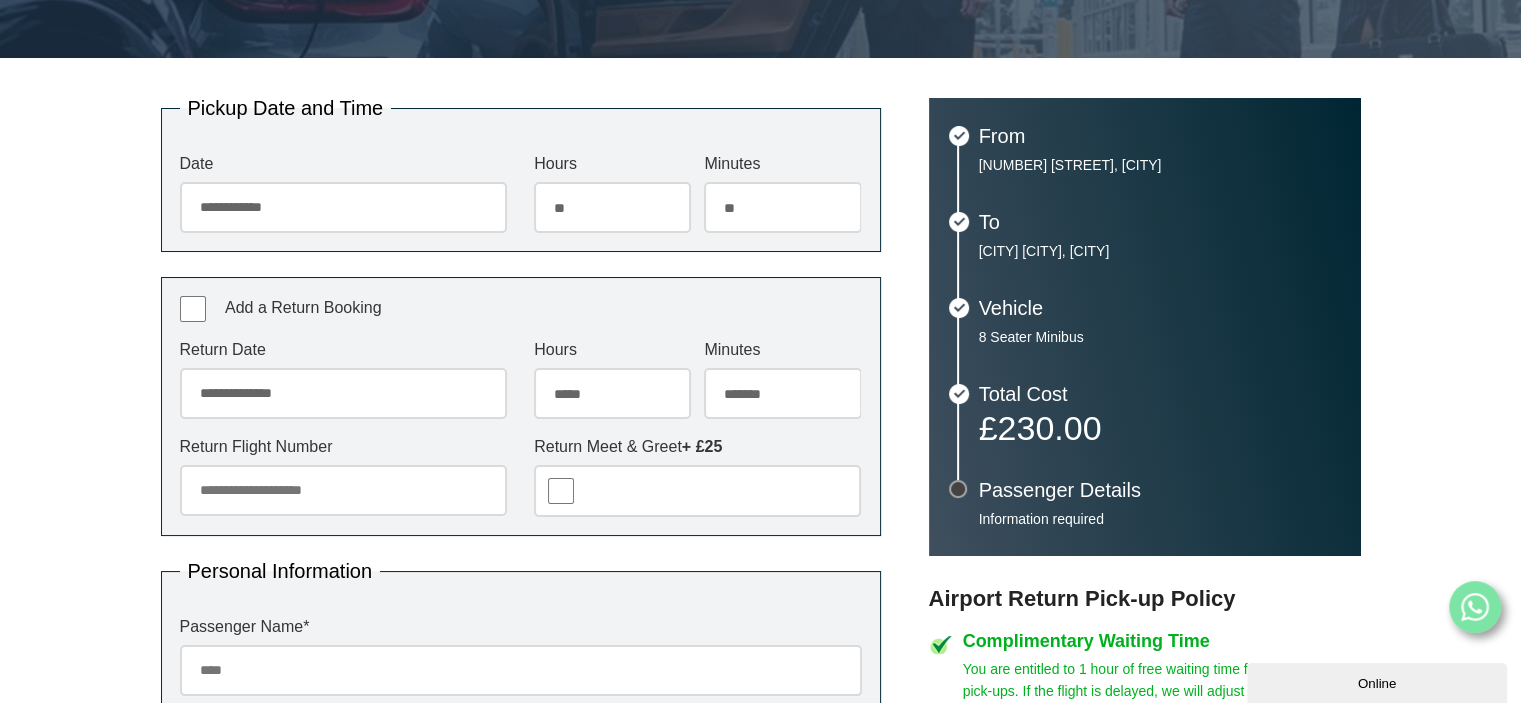 click on "*****
**
**
**
**
**
**
** ** ** ** ** ** ** ** ** ** ** ** ** ** ** ** ** **" at bounding box center (612, 393) 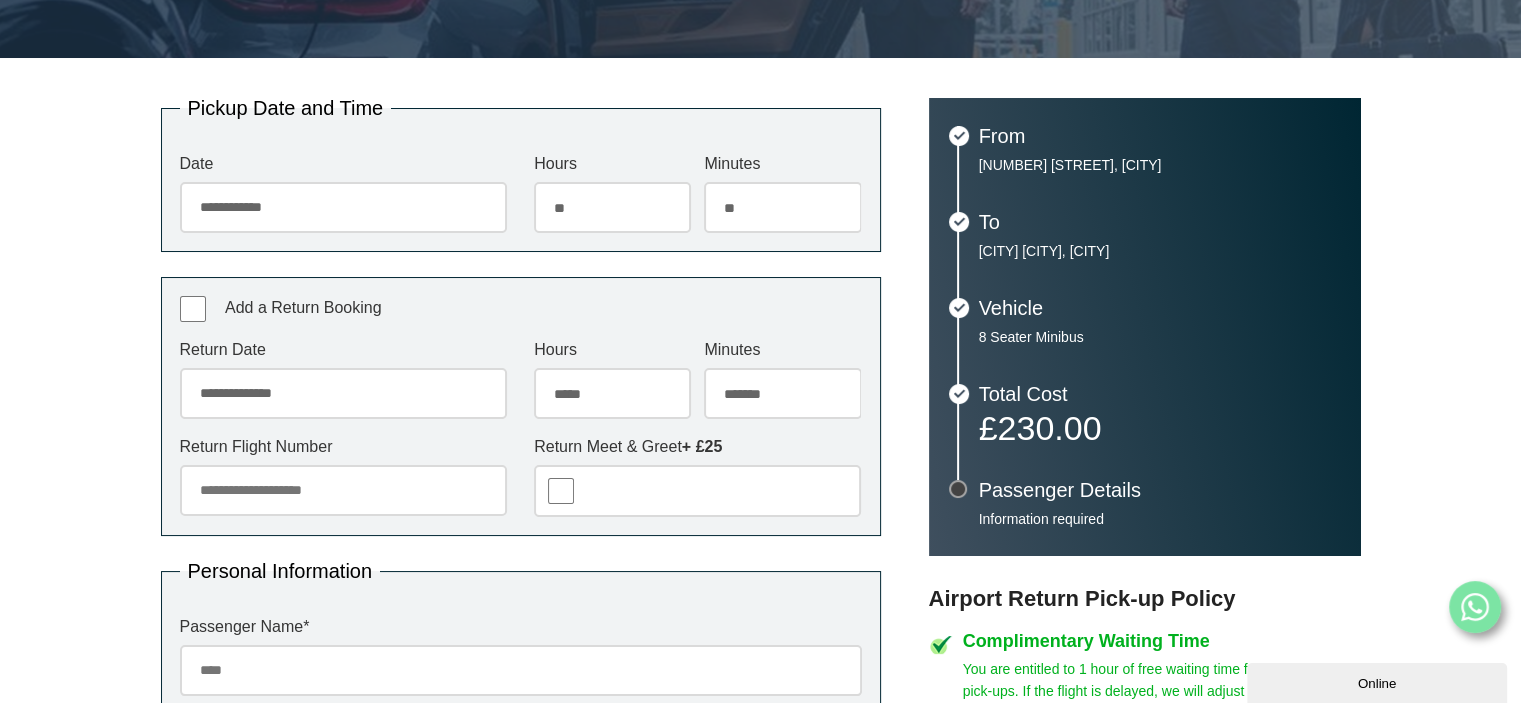 click on "*****
**
**
**
**
**
**
** ** ** ** ** ** ** ** ** ** ** ** ** ** ** ** ** **" at bounding box center [612, 393] 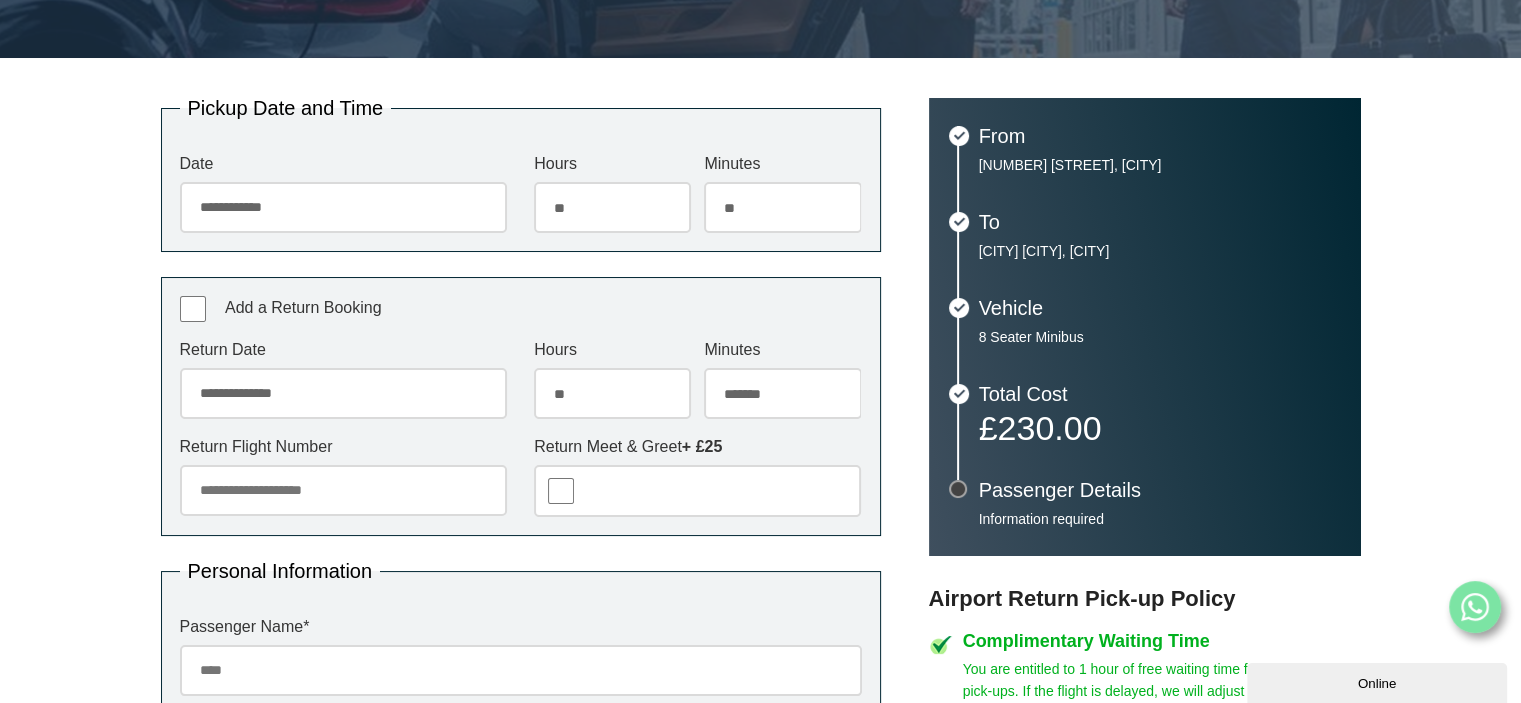click on "*****
**
**
**
**
**
**
** ** ** ** ** ** ** ** ** ** ** ** ** ** ** ** ** **" at bounding box center (612, 393) 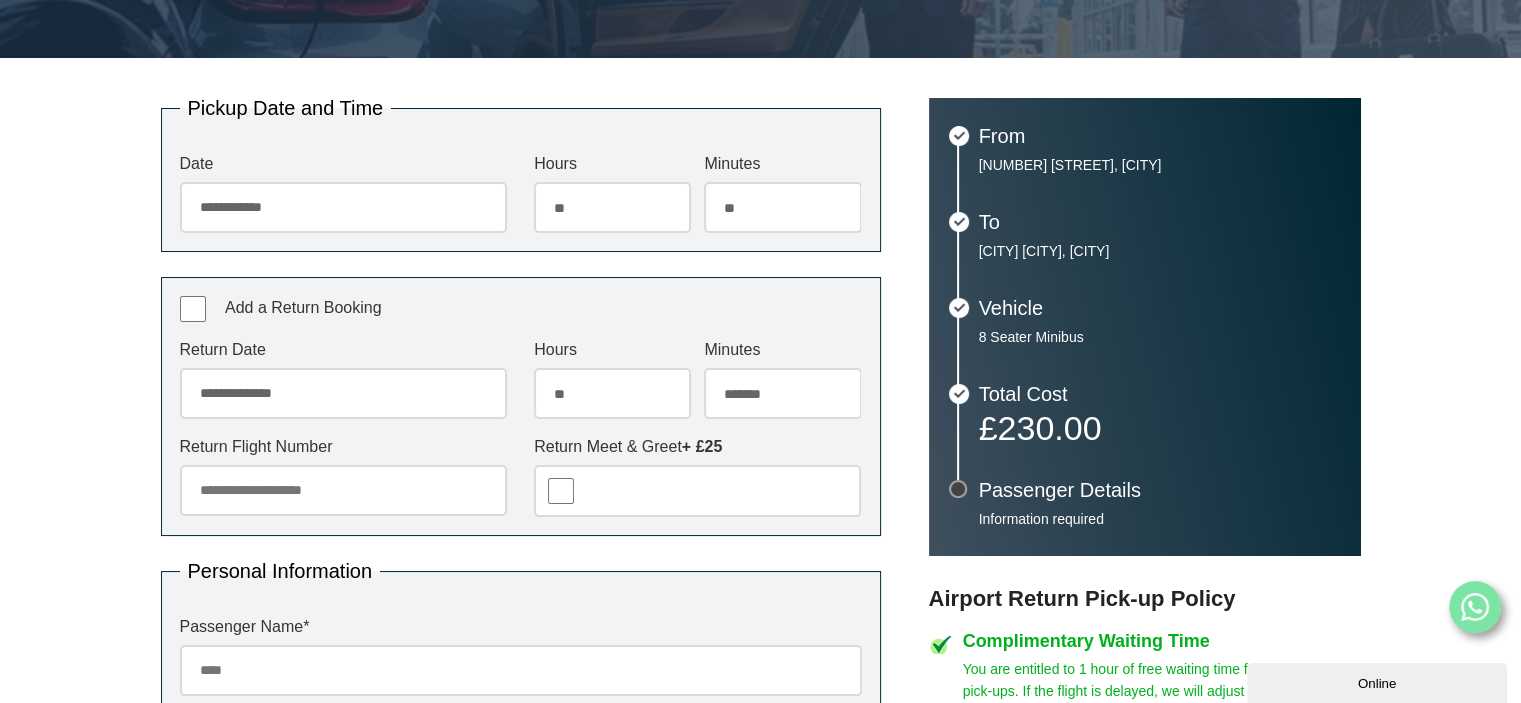 click on "*******
**
**
**
**
**
**
** ** ** ** ** ** ** ** ** ** ** ** ** ** ** ** ** ** ** ** ** ** ** ** ** ** **" at bounding box center [782, 393] 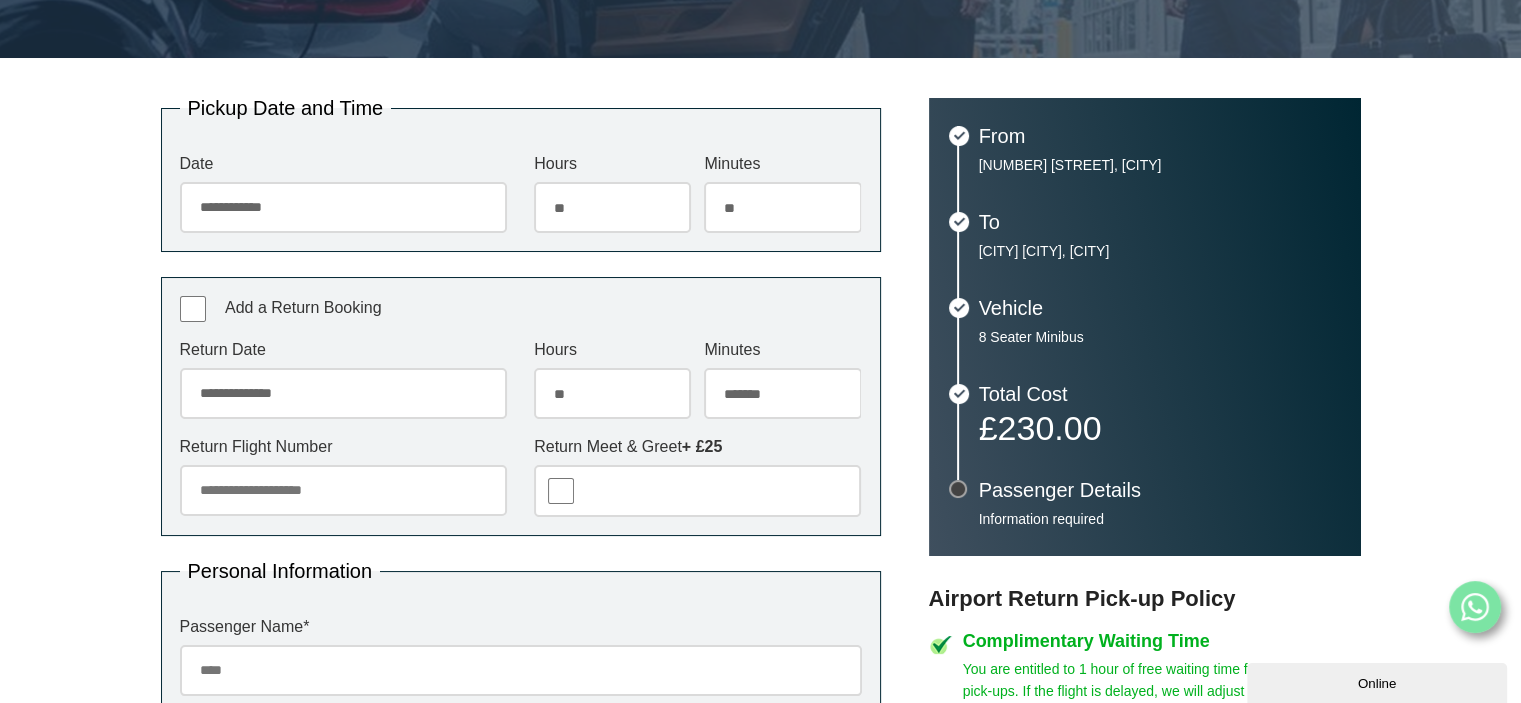 select on "**" 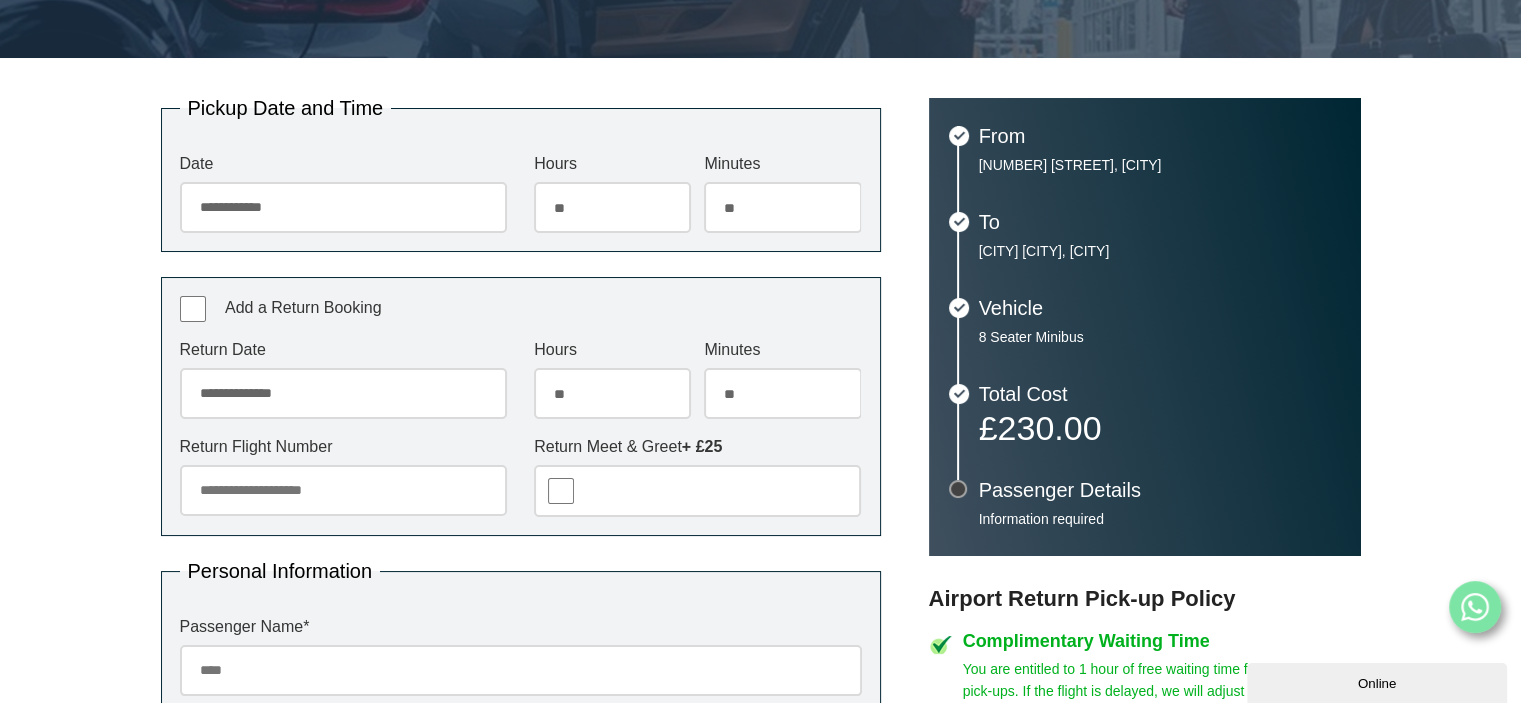 click on "*******
**
**
**
**
**
**
** ** ** ** ** ** ** ** ** ** ** ** ** ** ** ** ** ** ** ** ** ** ** ** ** ** **" at bounding box center (782, 393) 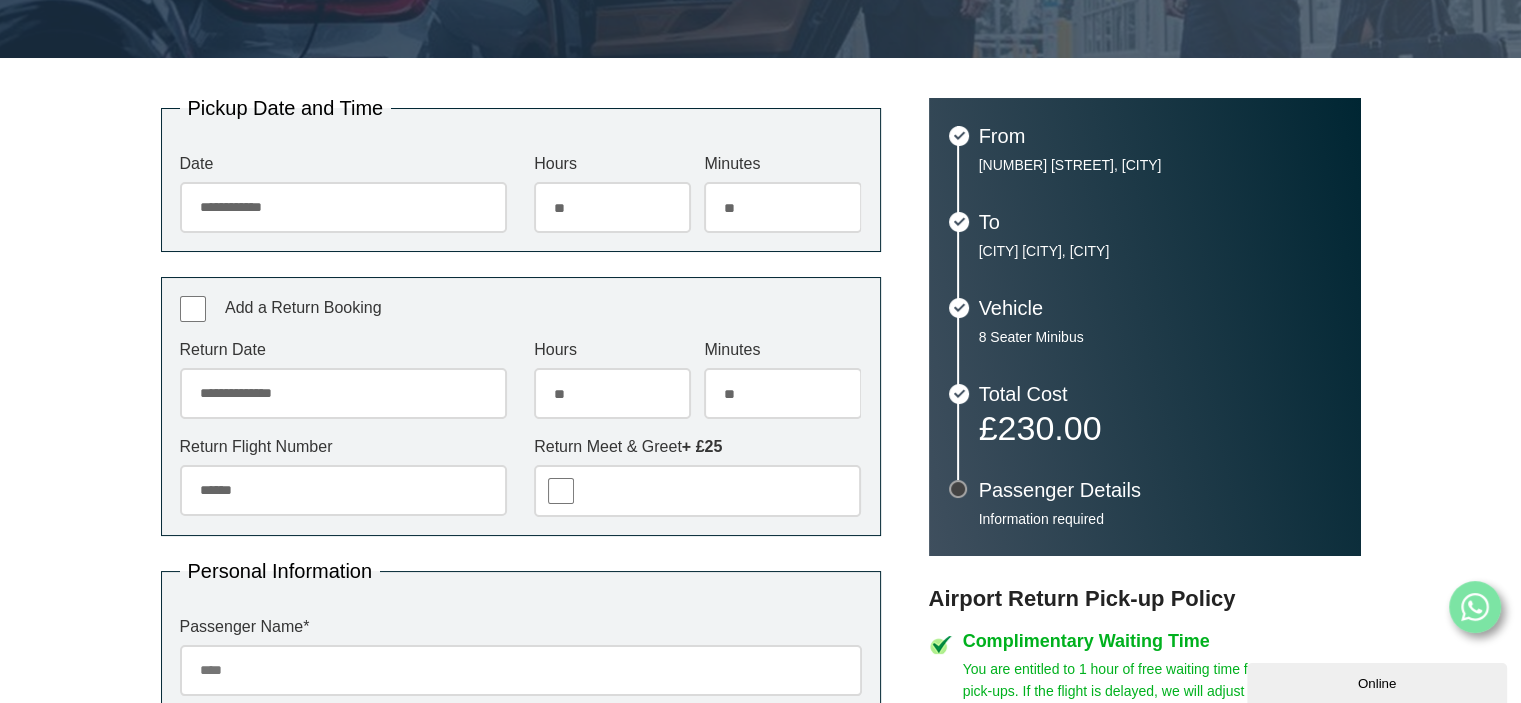 type on "******" 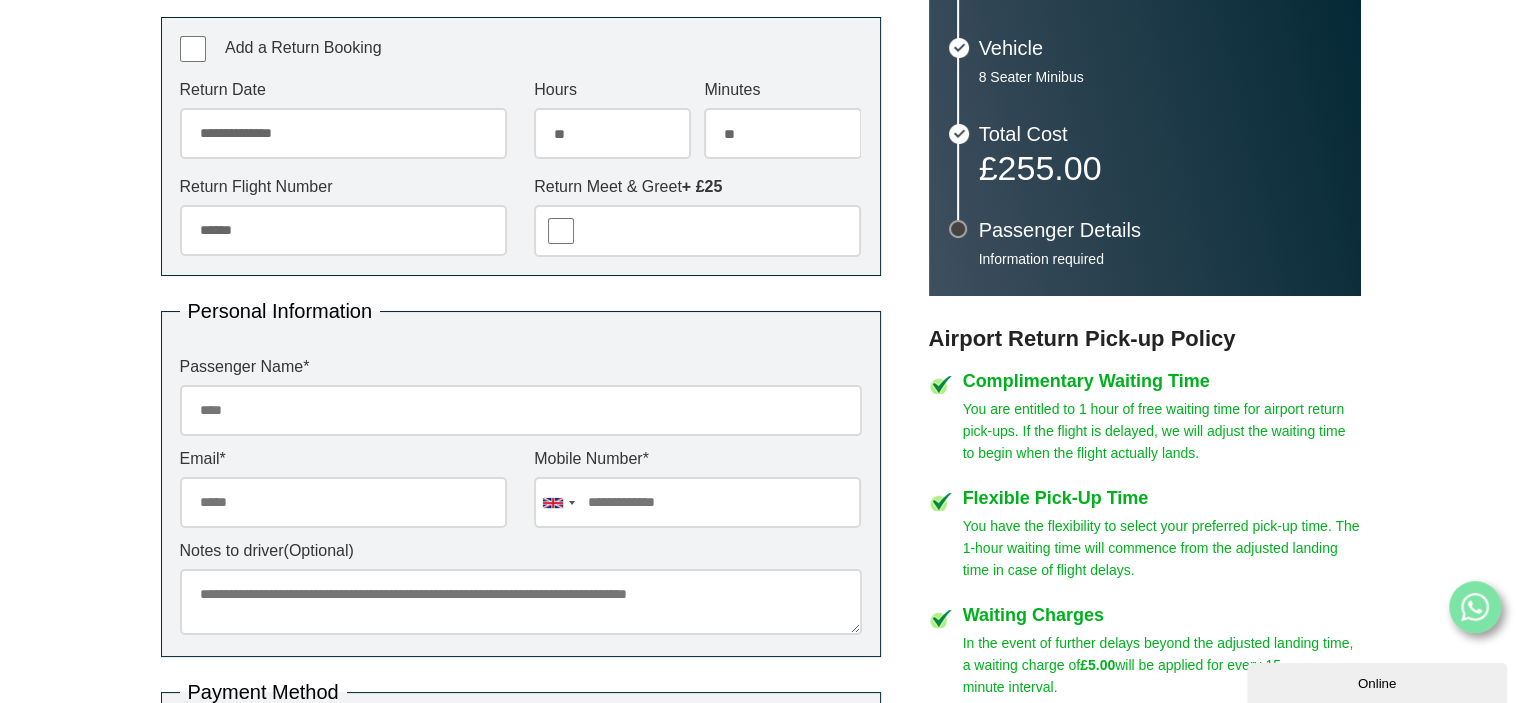 scroll, scrollTop: 668, scrollLeft: 0, axis: vertical 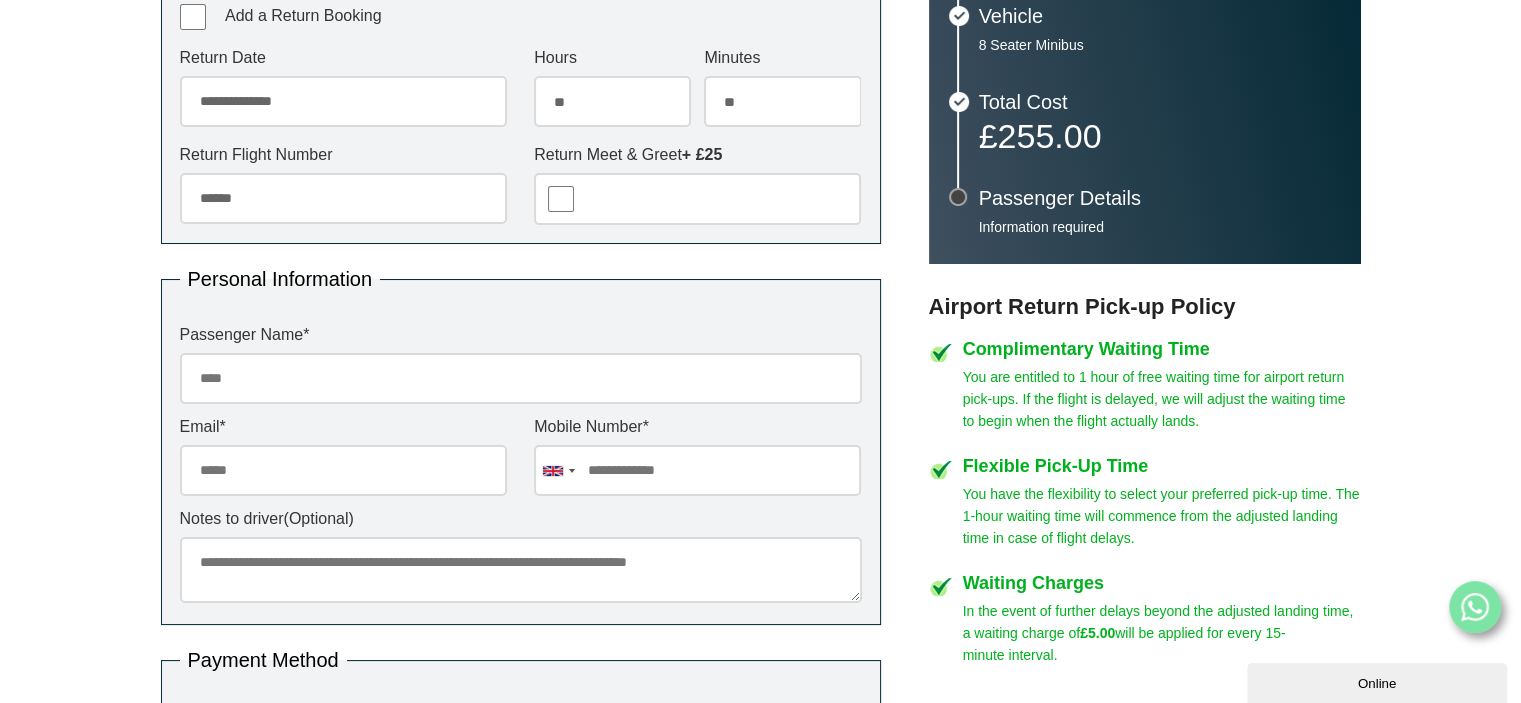 click on "Passenger Name  *" at bounding box center [521, 378] 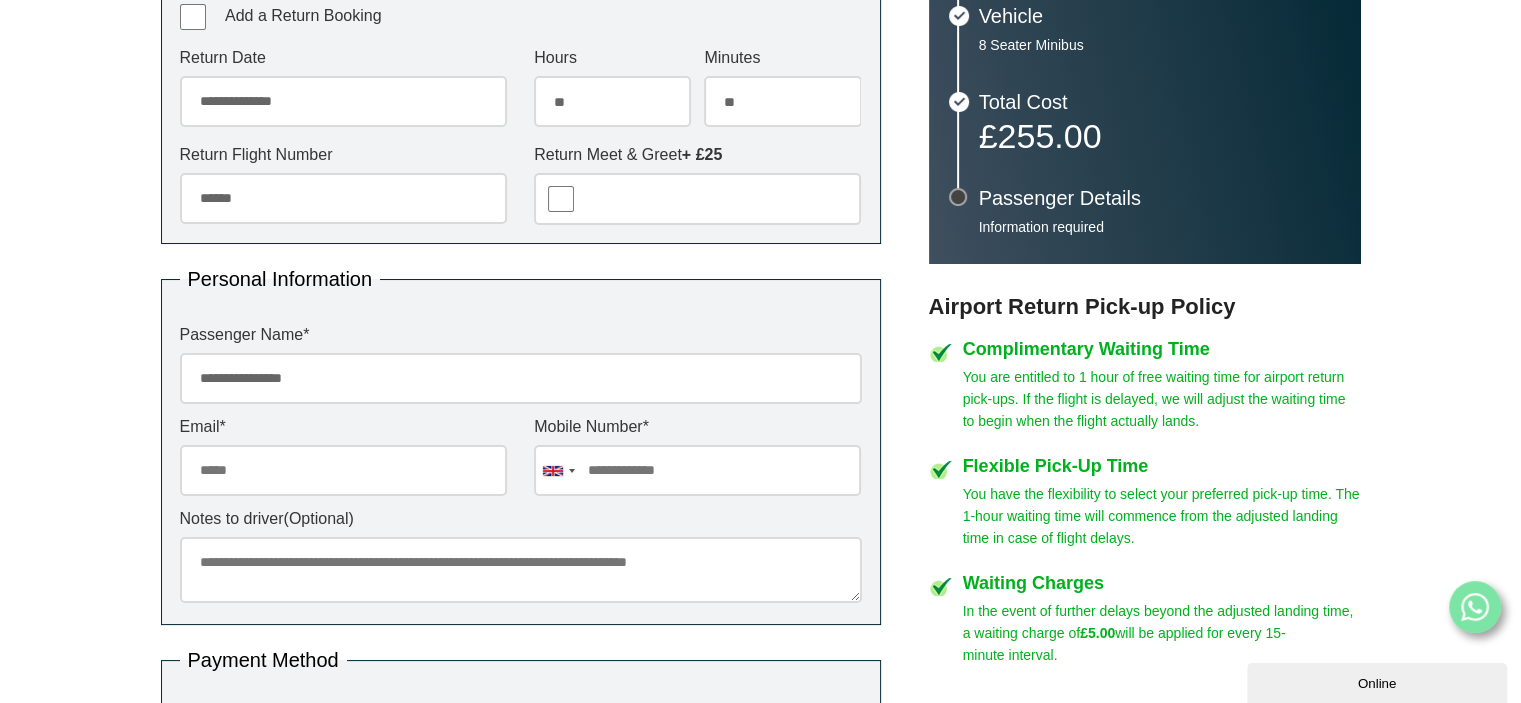 type on "**********" 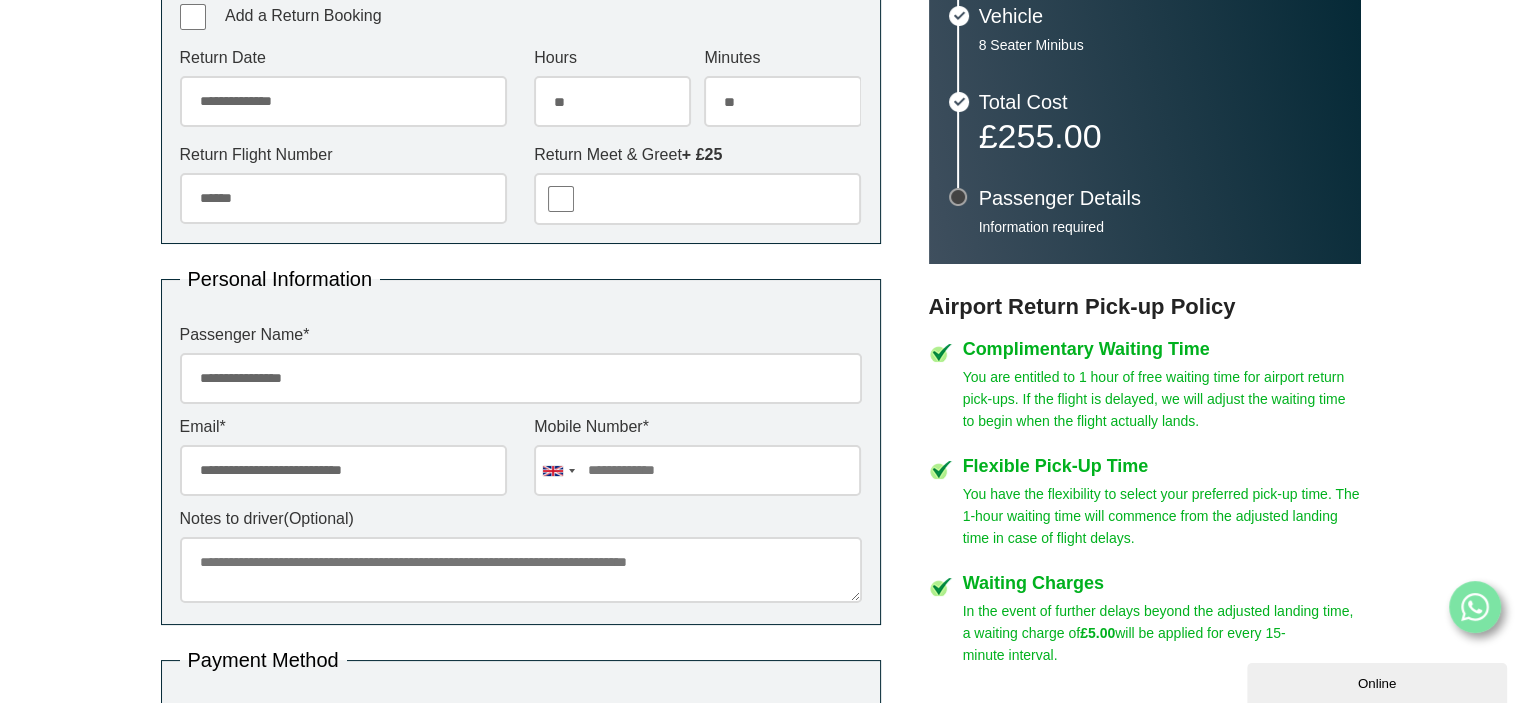 type on "**********" 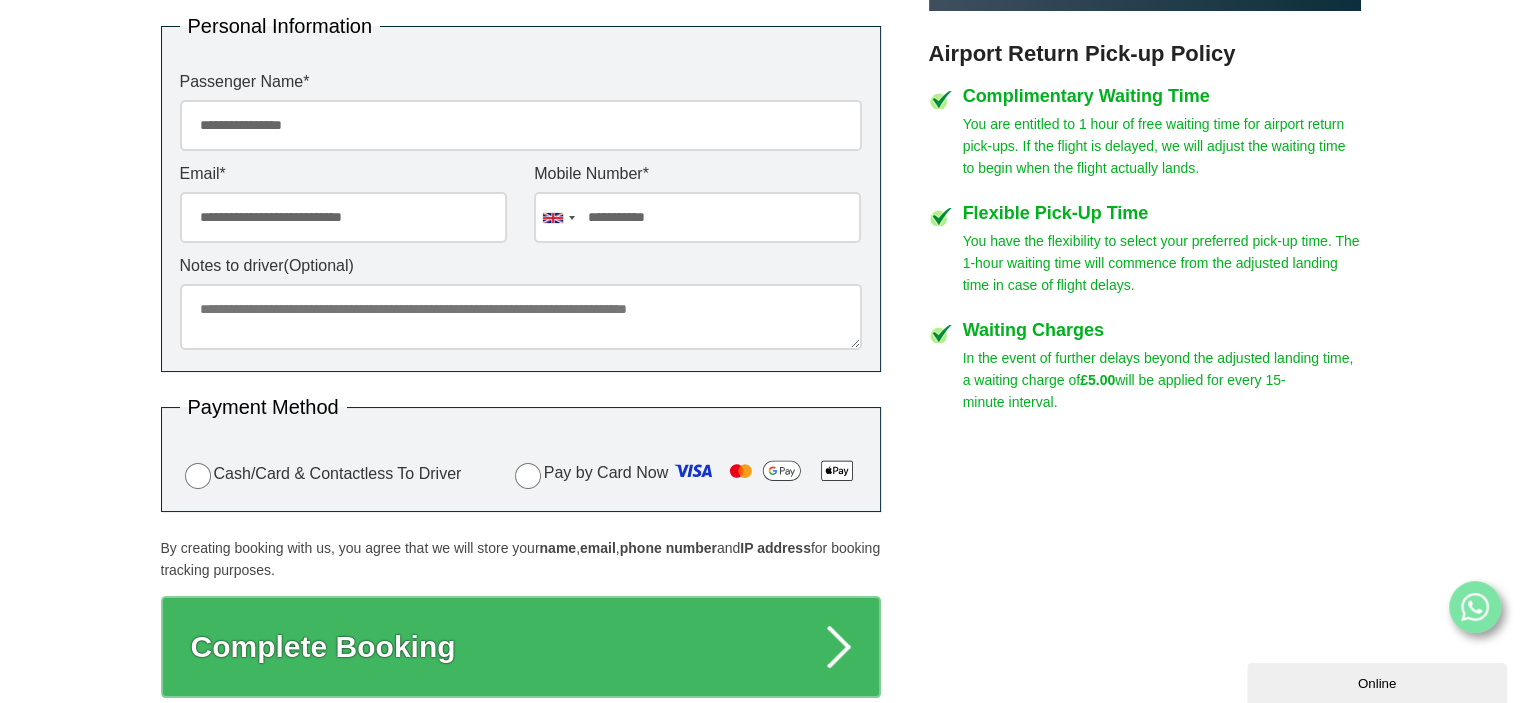 scroll, scrollTop: 926, scrollLeft: 0, axis: vertical 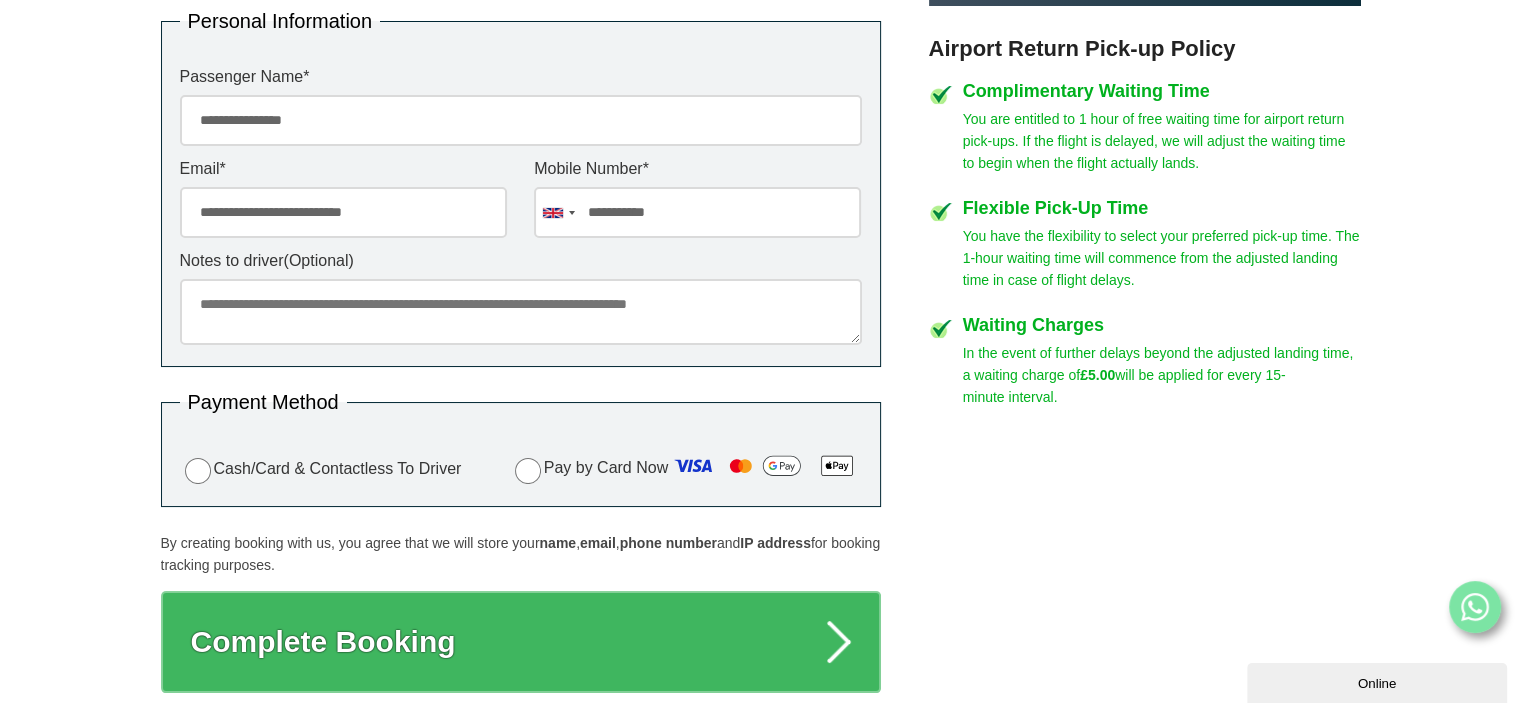click on "Notes to driver  (Optional)" at bounding box center [521, 312] 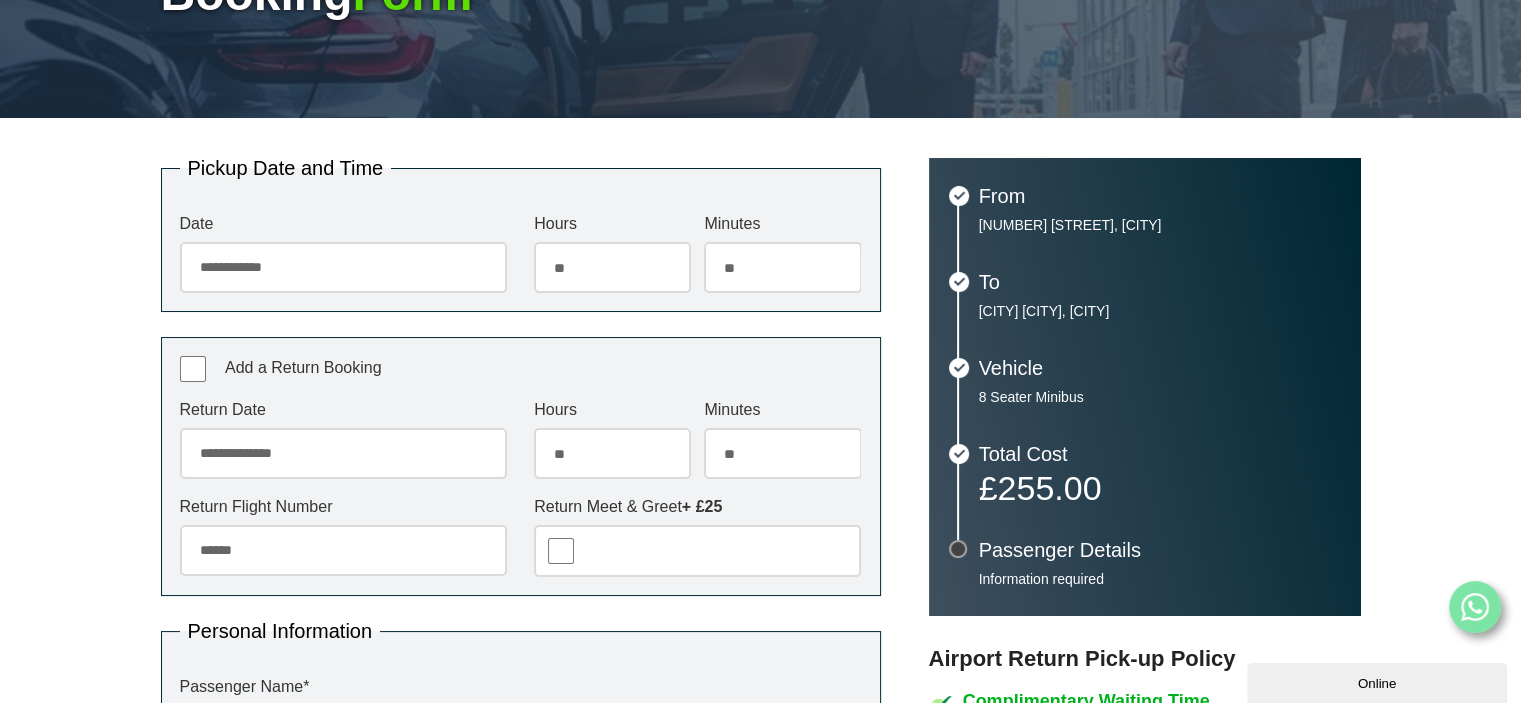 scroll, scrollTop: 323, scrollLeft: 0, axis: vertical 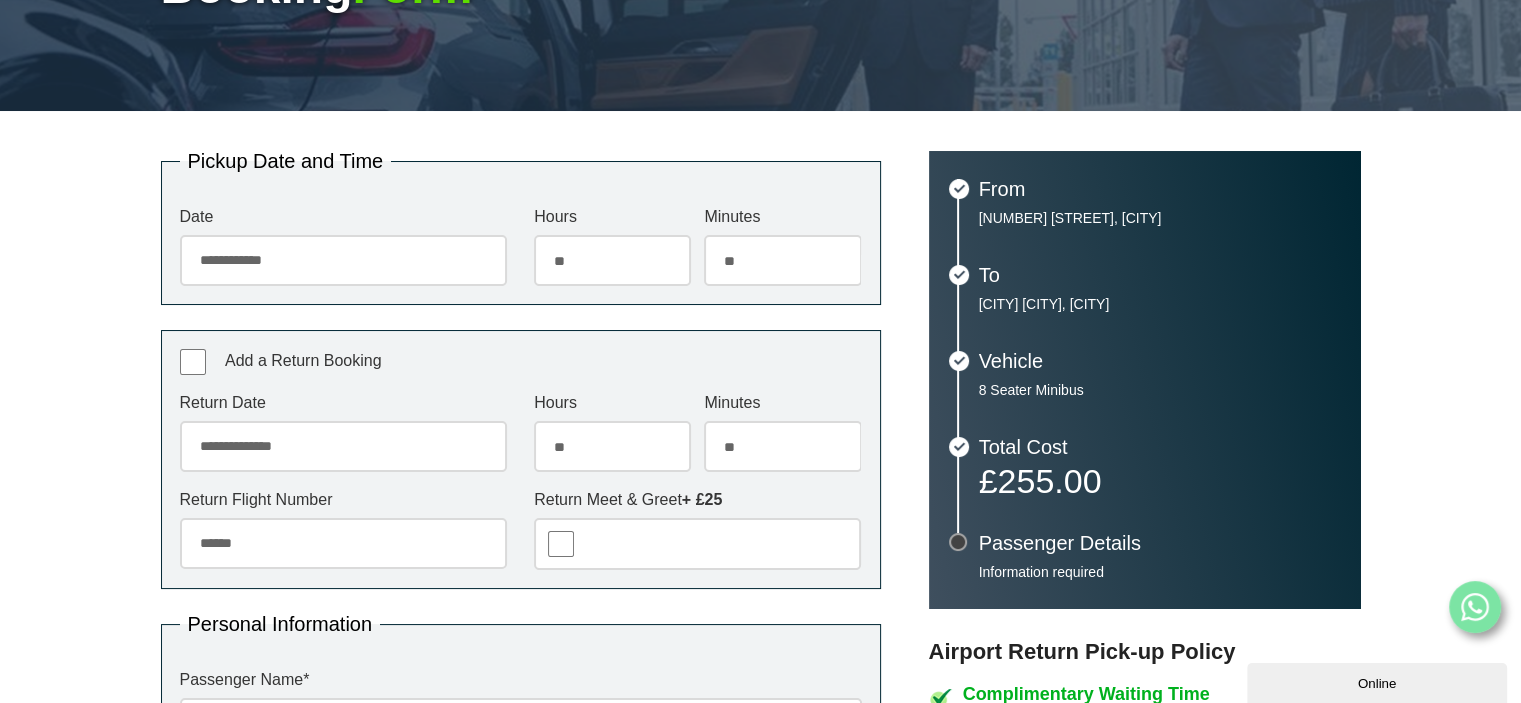 type on "**********" 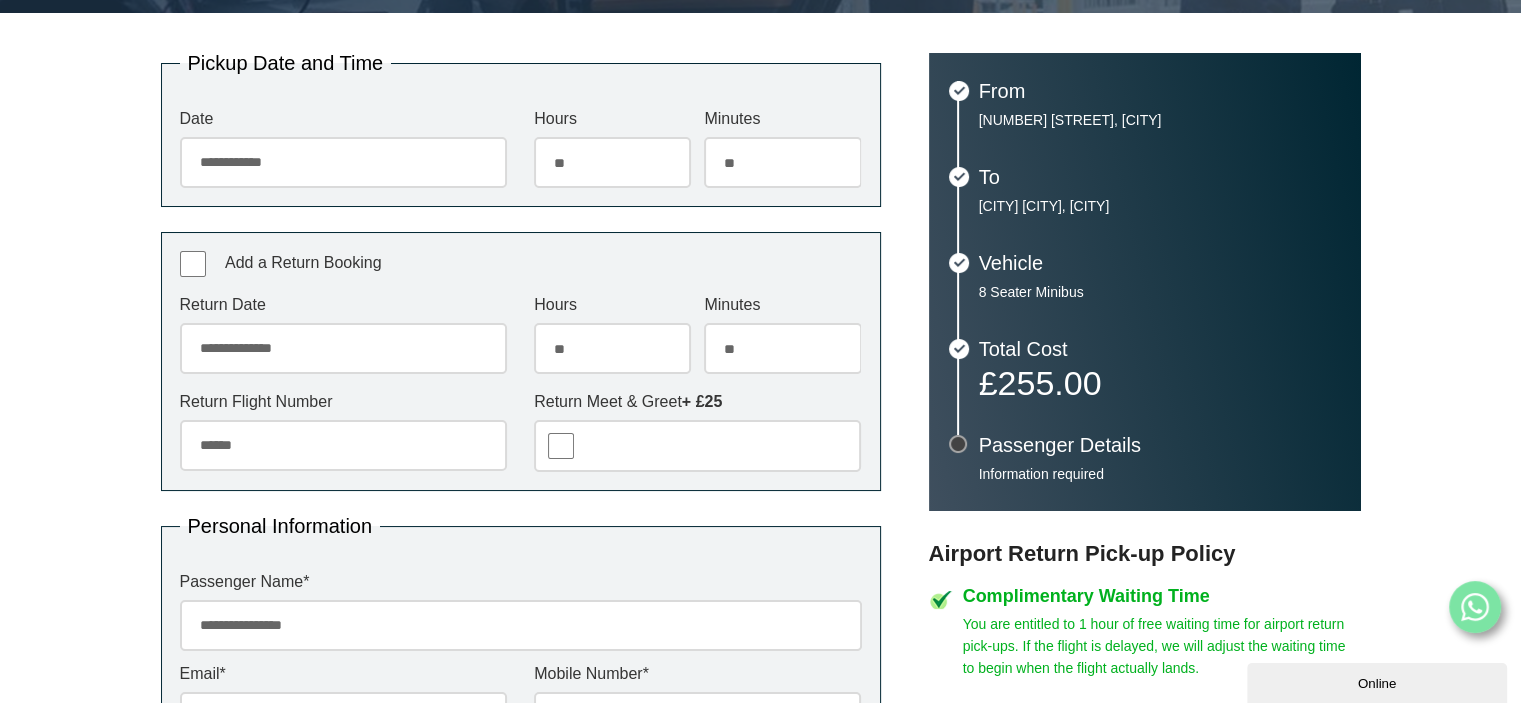 scroll, scrollTop: 426, scrollLeft: 0, axis: vertical 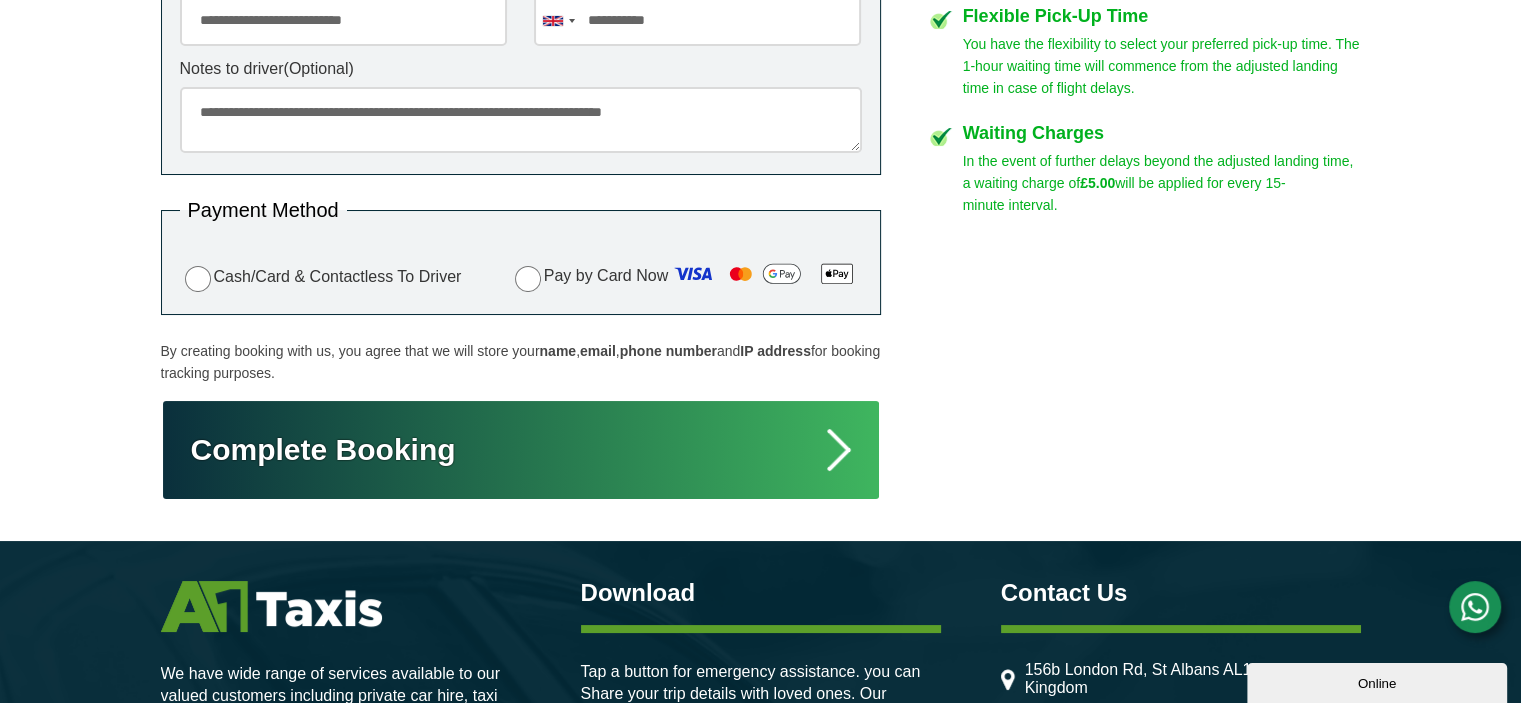 click on "Complete Booking" at bounding box center (521, 450) 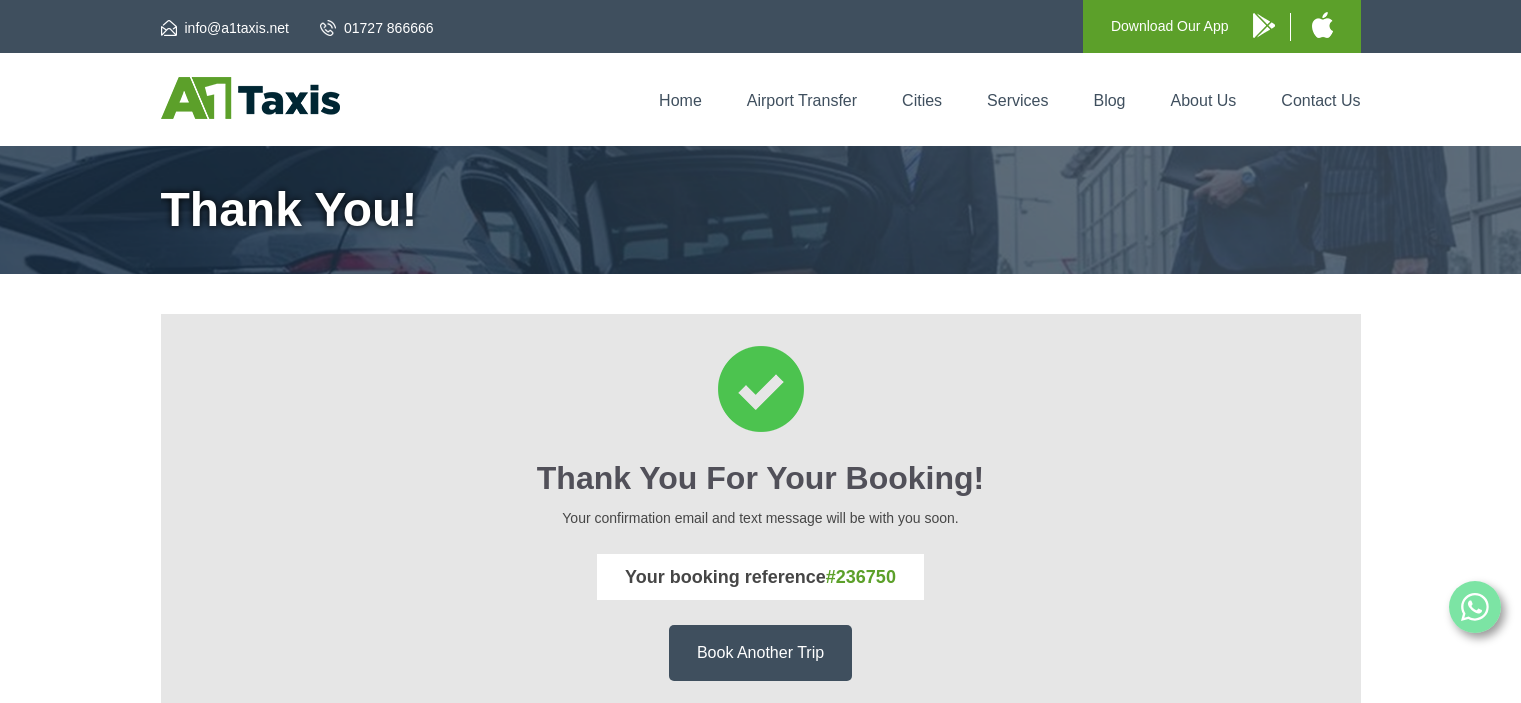 scroll, scrollTop: 0, scrollLeft: 0, axis: both 